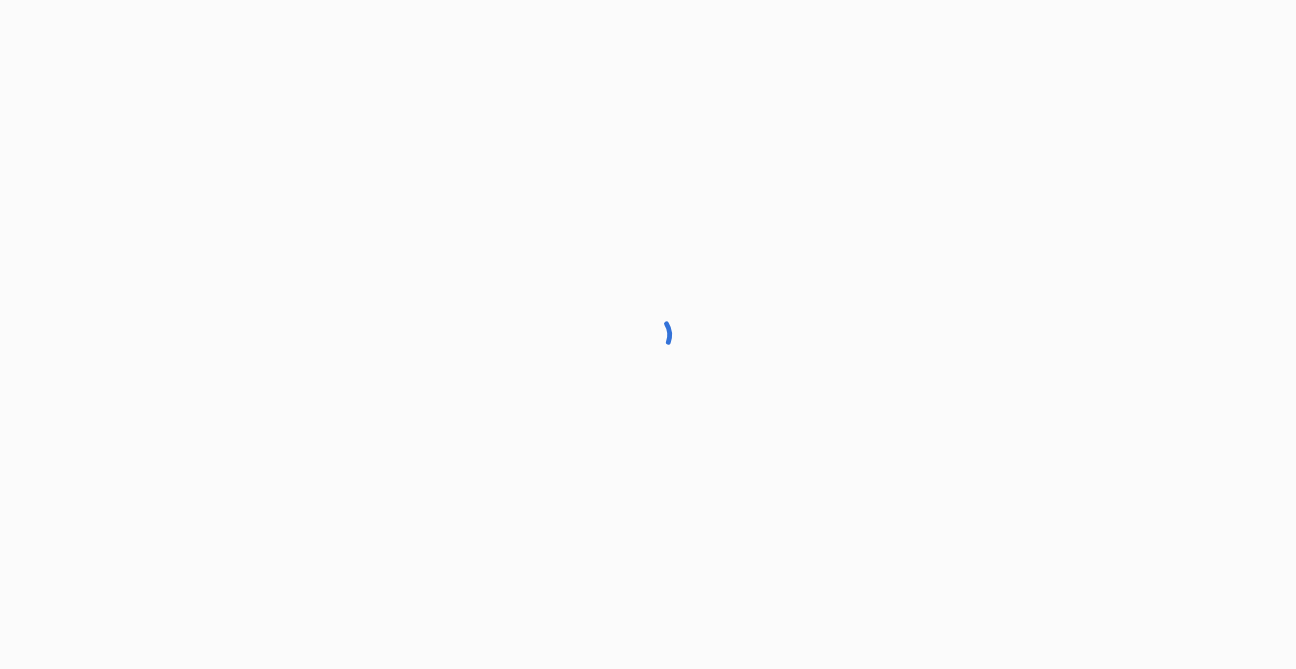 scroll, scrollTop: 0, scrollLeft: 0, axis: both 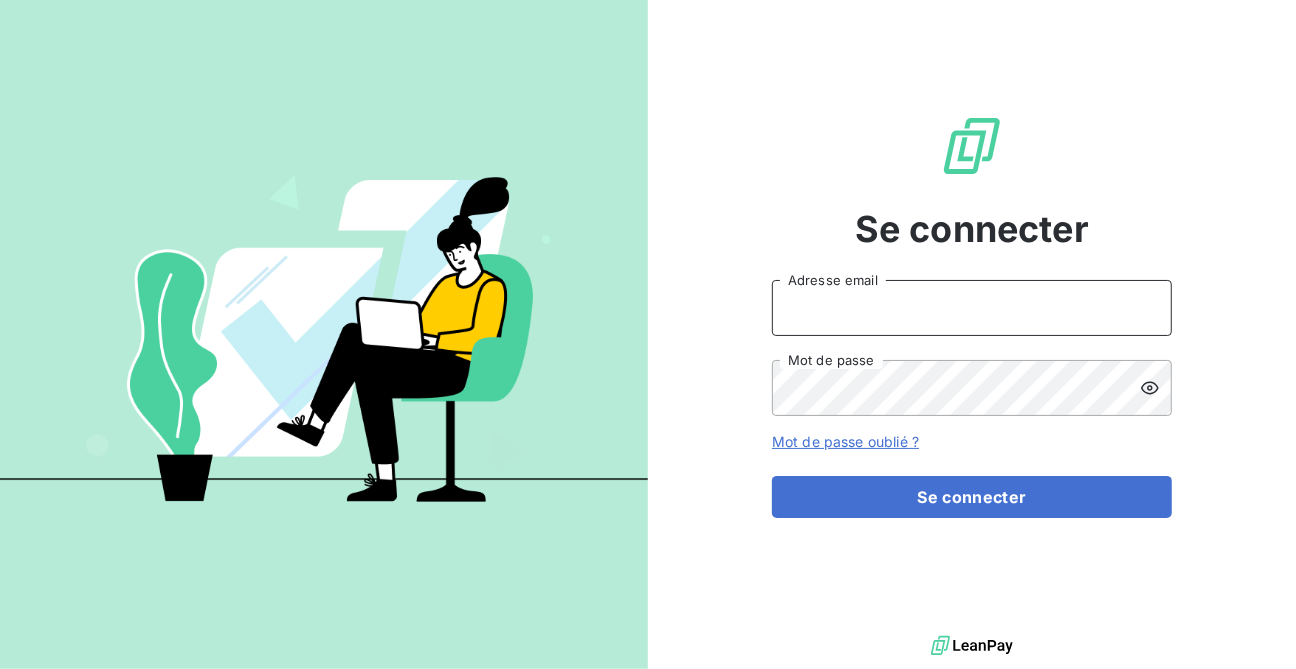 type on "[EMAIL]" 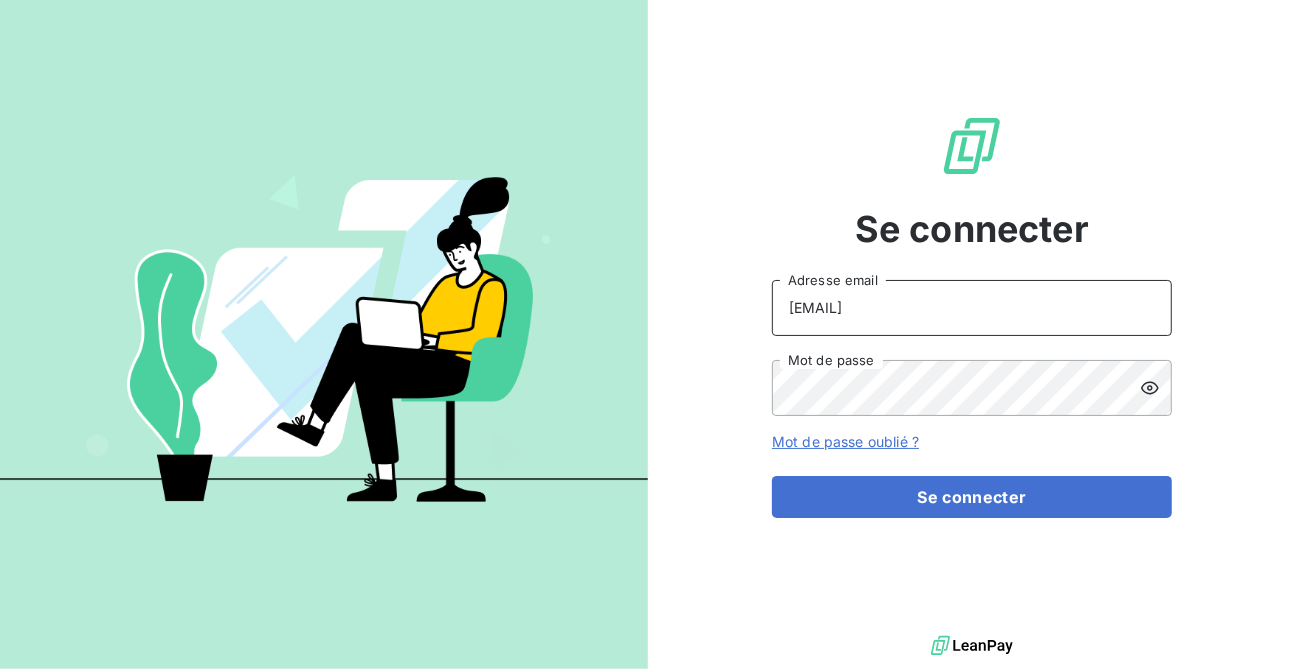click on "[EMAIL]" at bounding box center (972, 308) 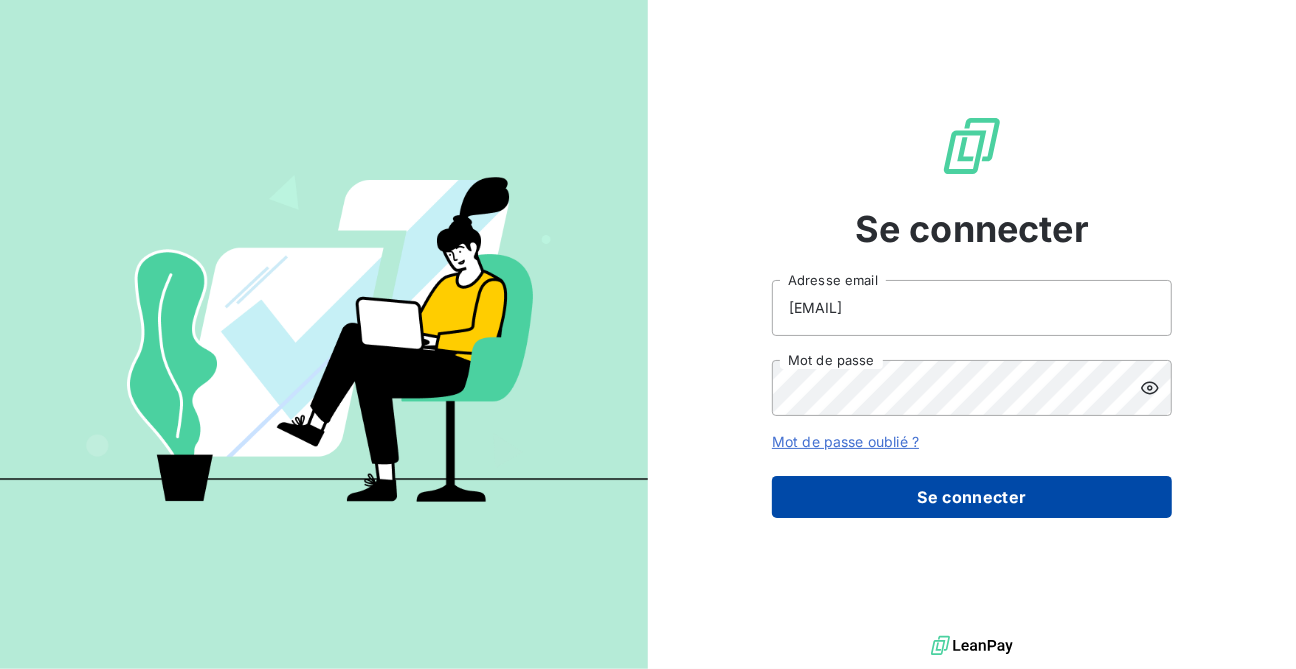 click on "Se connecter" at bounding box center [972, 497] 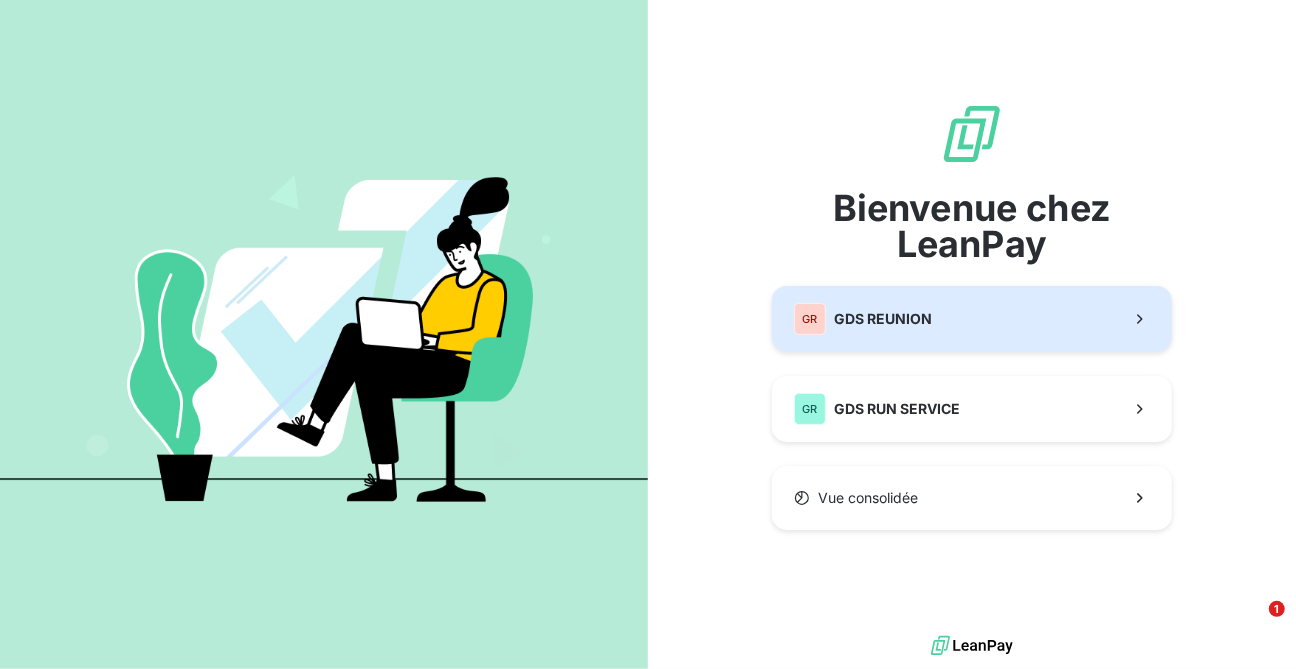 click on "GDS REUNION" at bounding box center [883, 319] 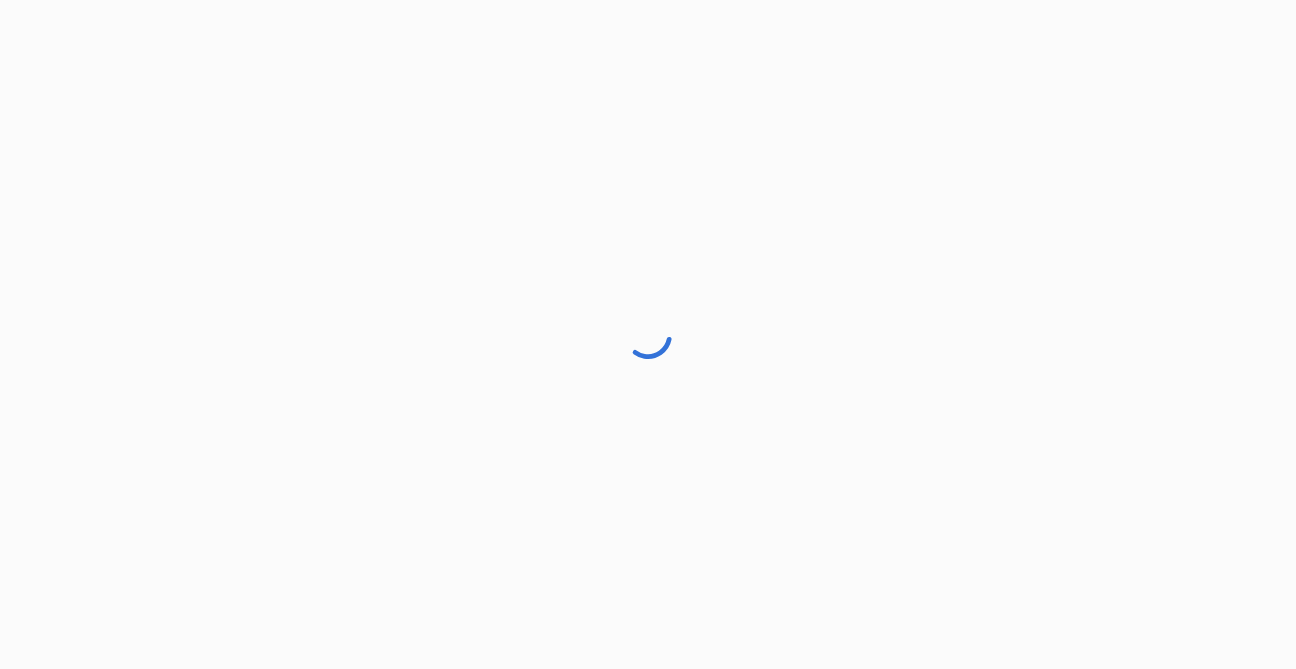 scroll, scrollTop: 0, scrollLeft: 0, axis: both 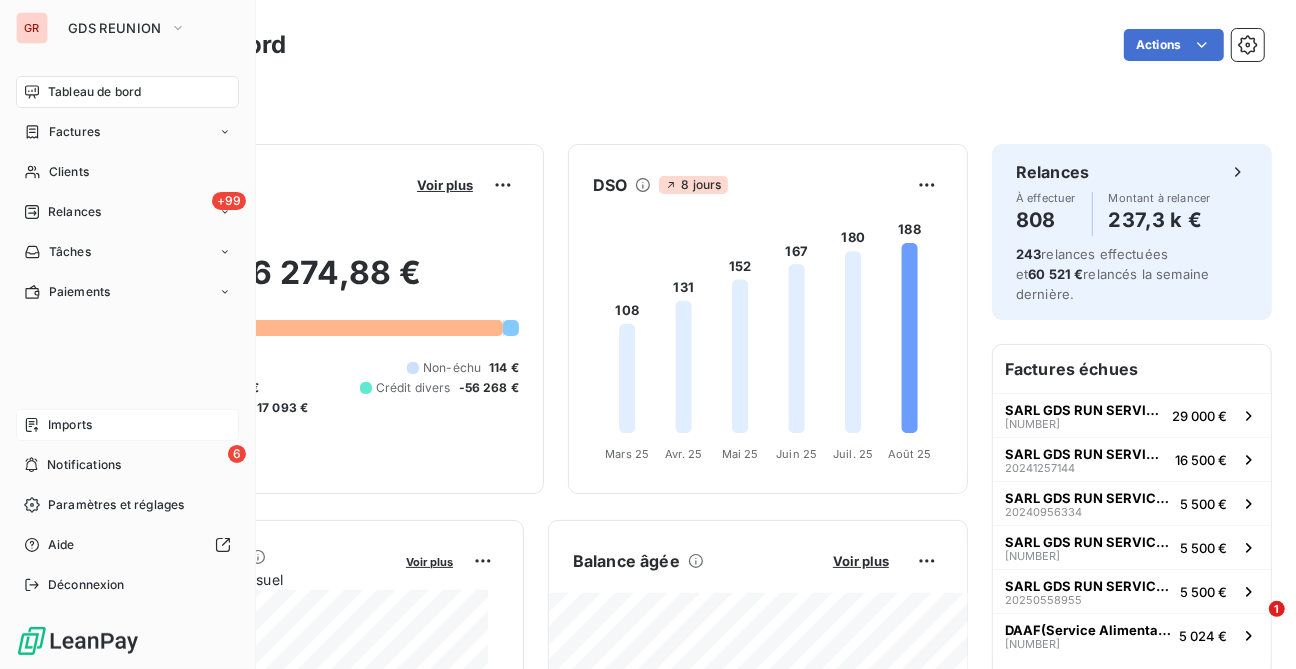 click on "Imports" at bounding box center [70, 425] 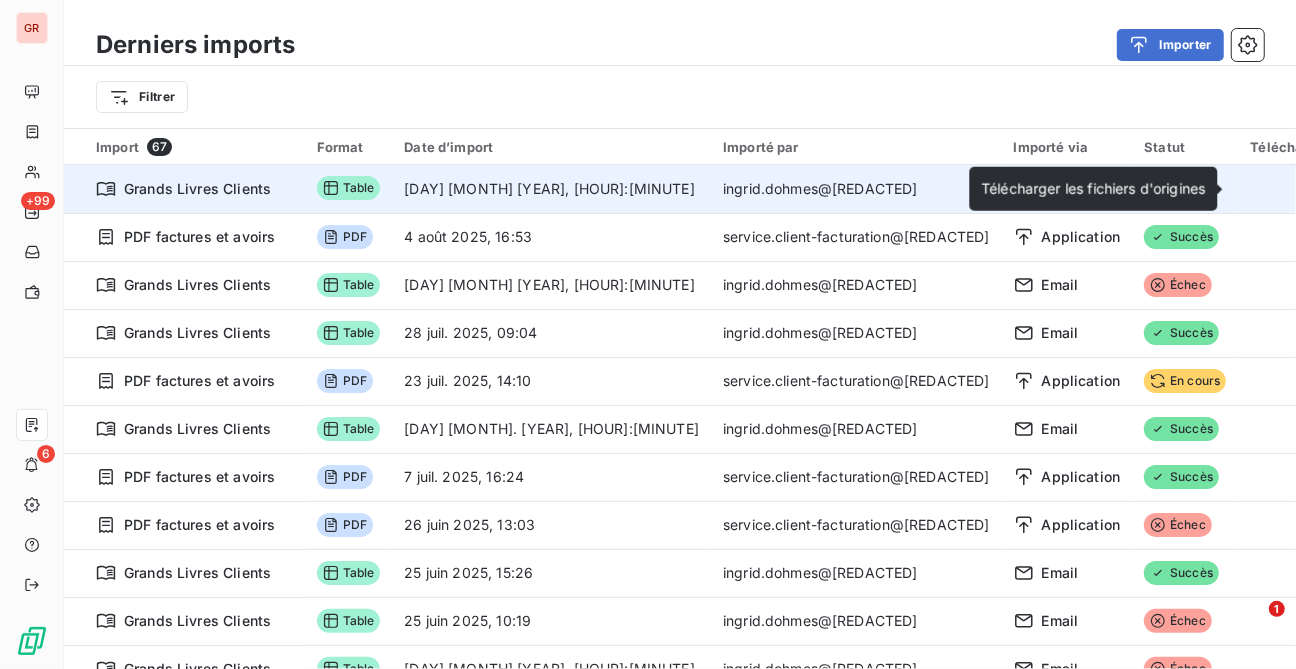 click 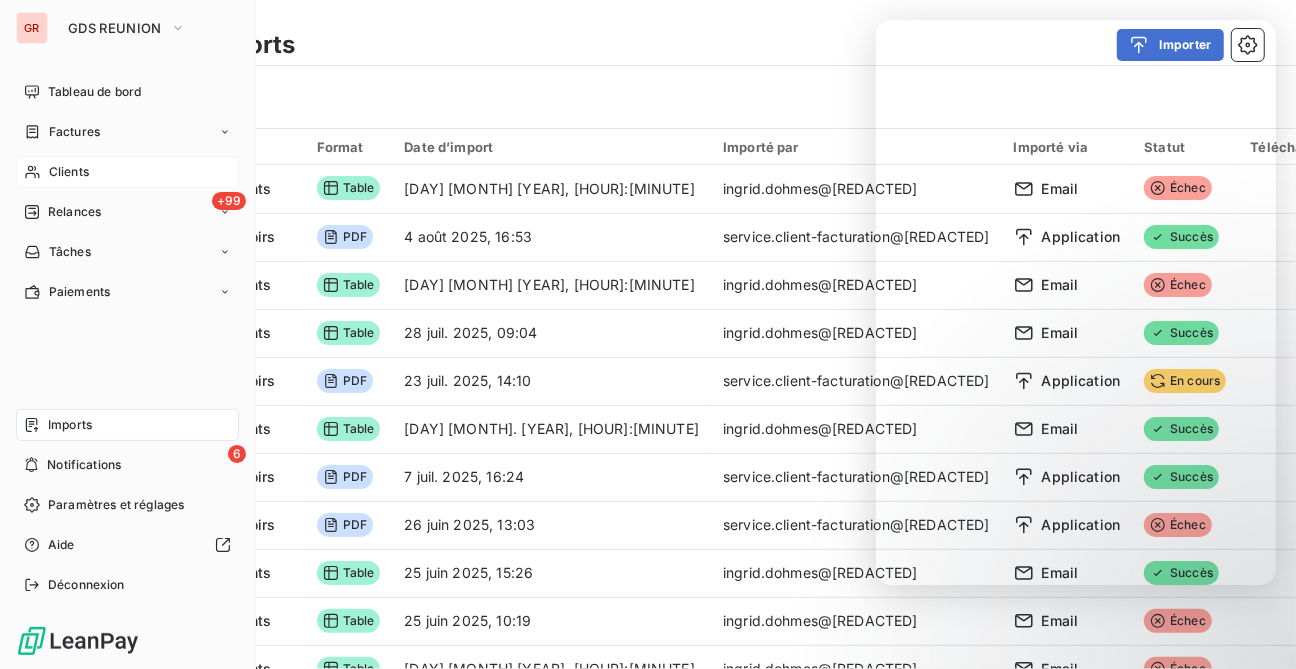 click on "Clients" at bounding box center (69, 172) 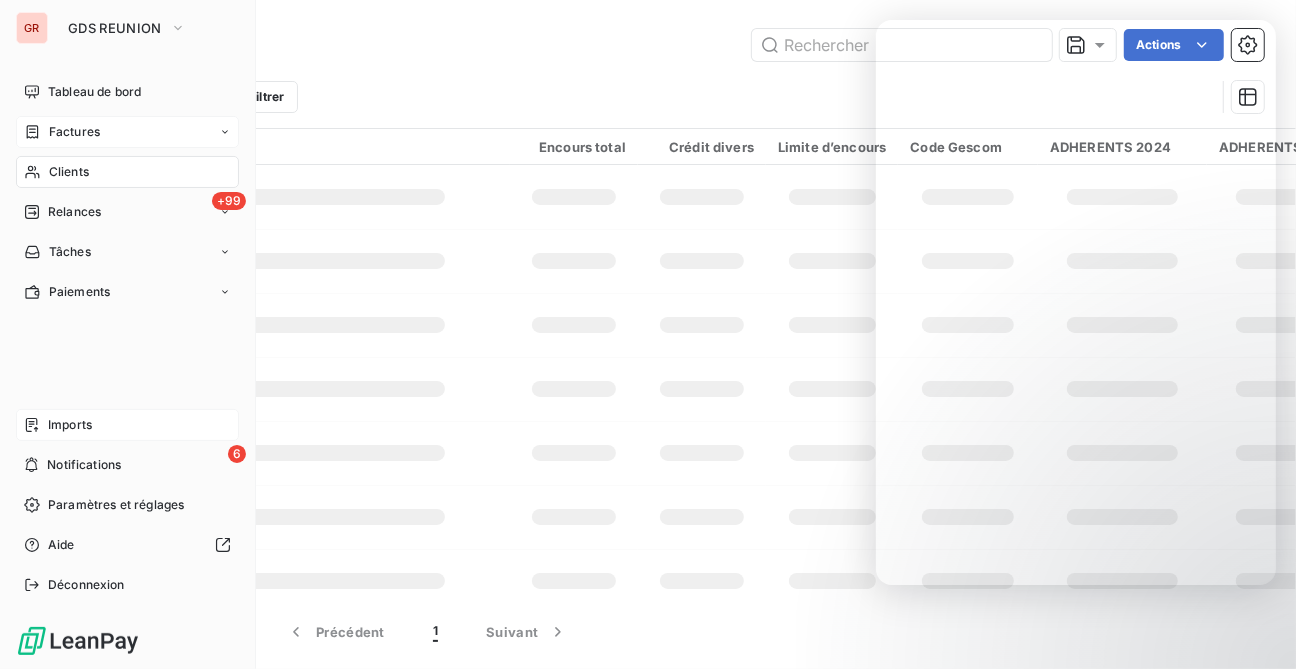 click 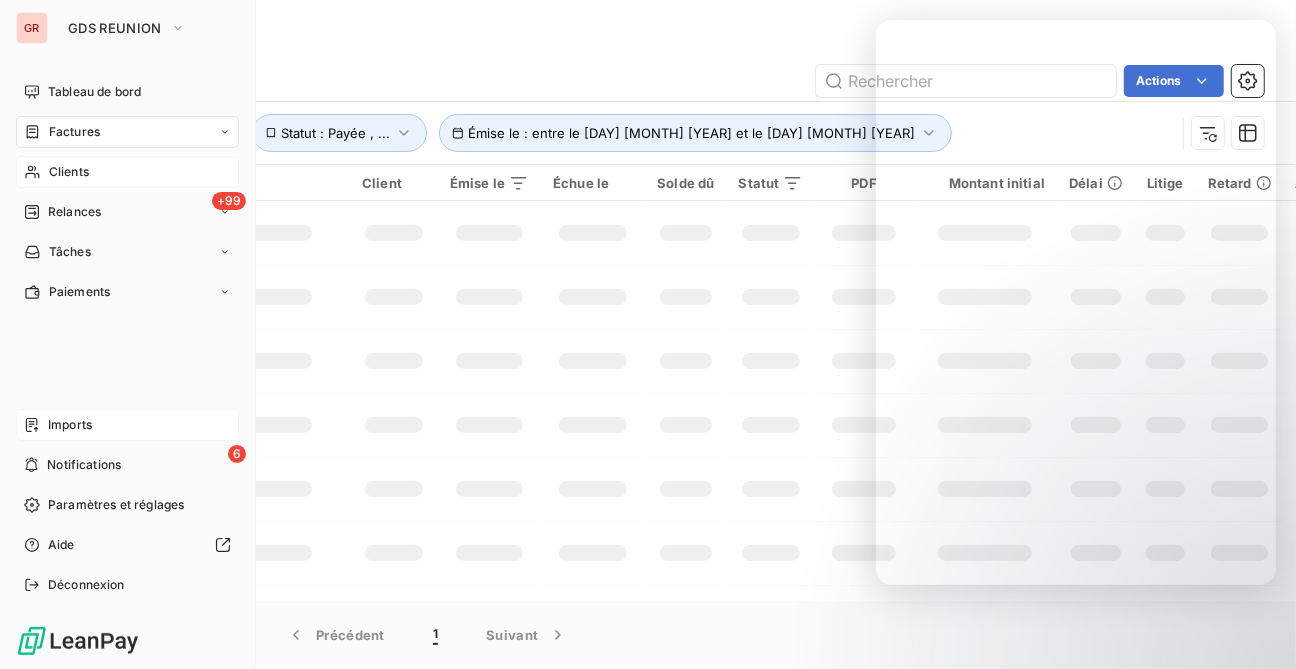 click 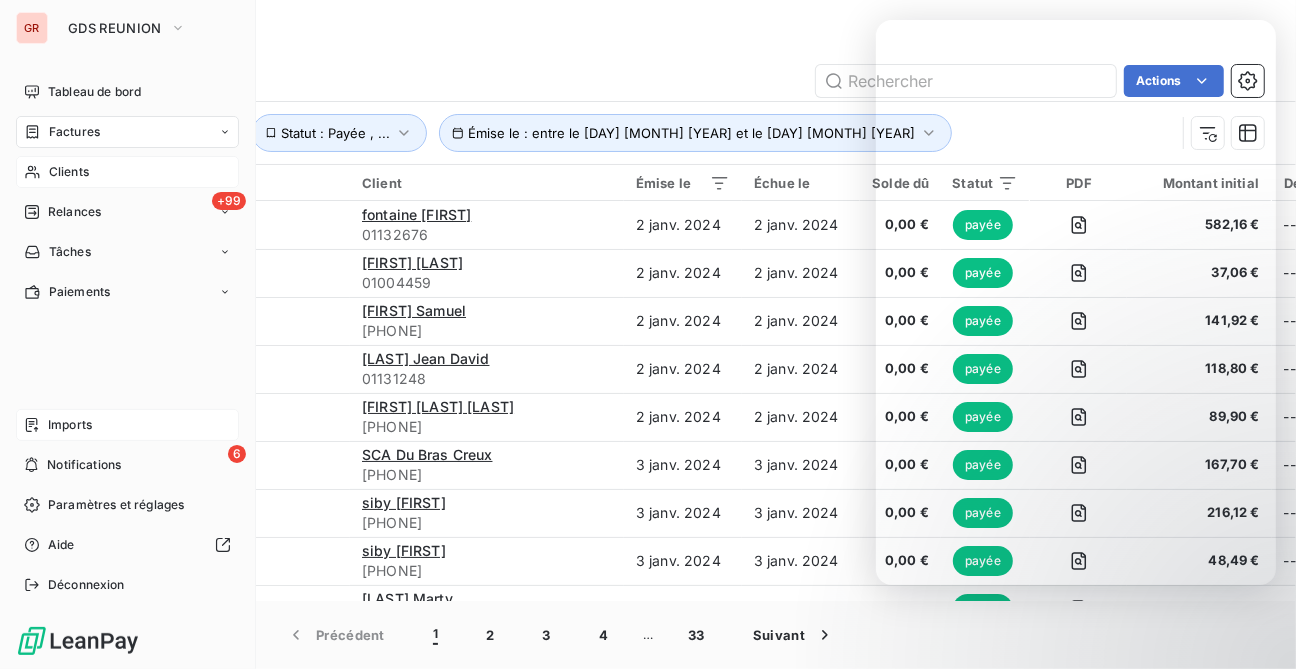 click 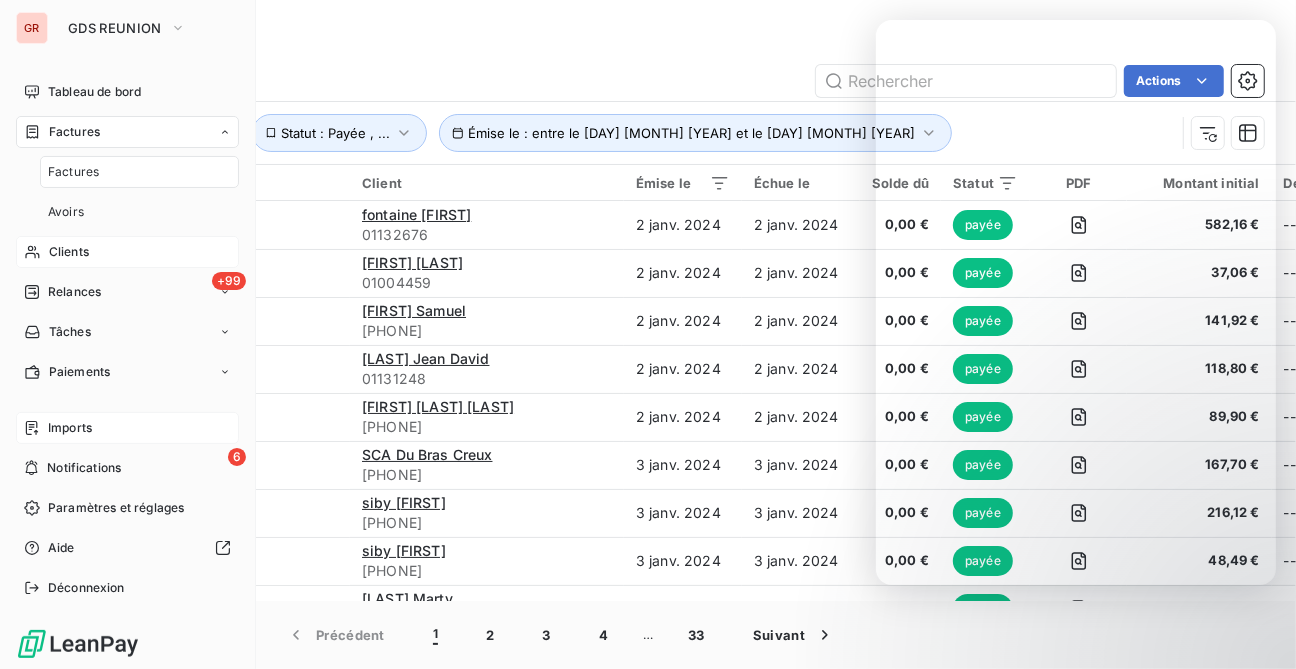 click on "Factures" at bounding box center (73, 172) 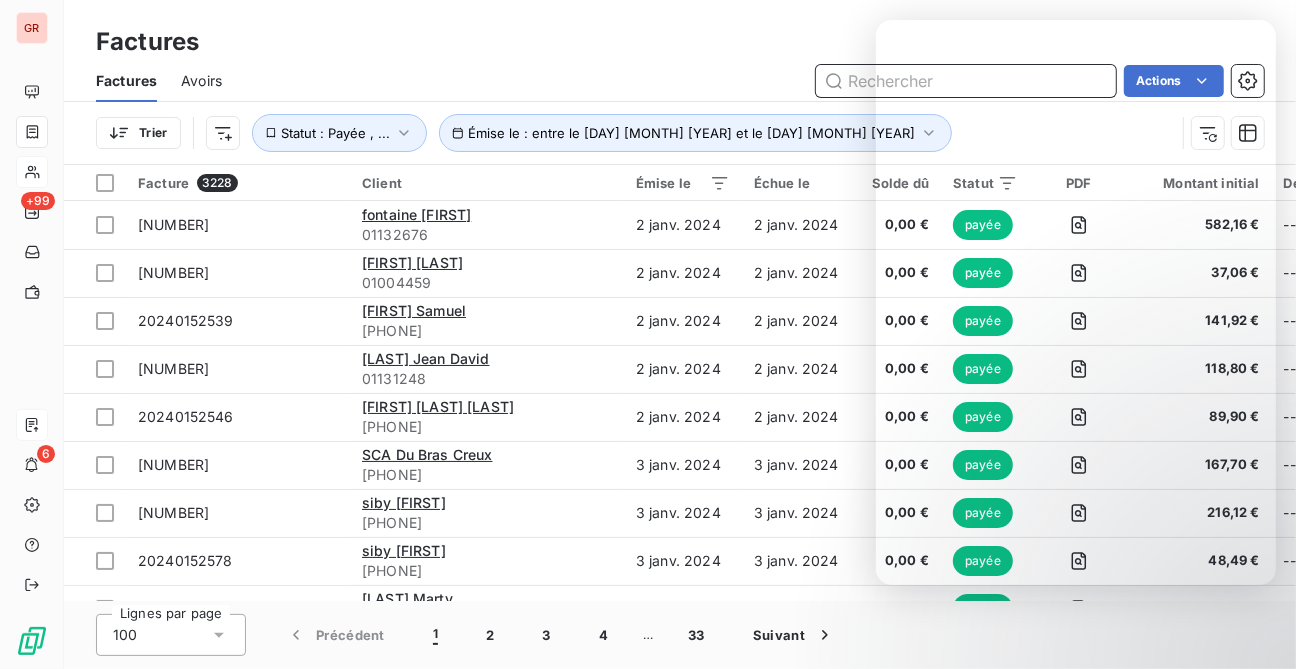 click at bounding box center [966, 81] 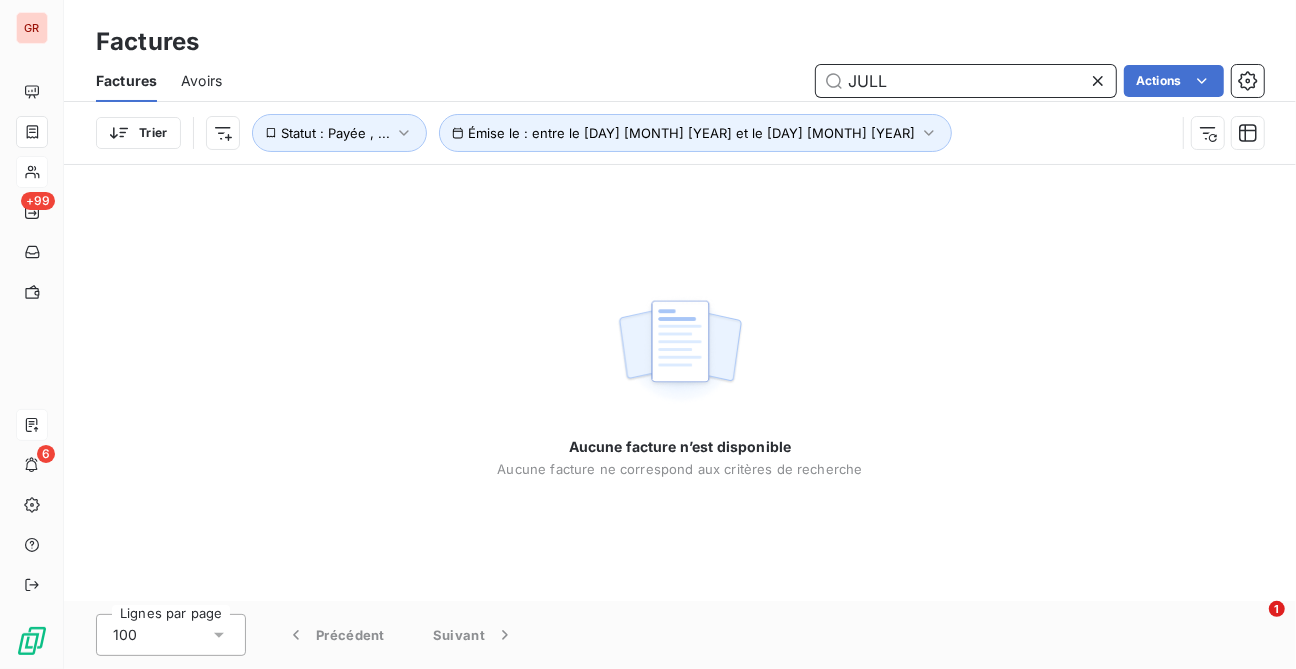 click on "JULL" at bounding box center (966, 81) 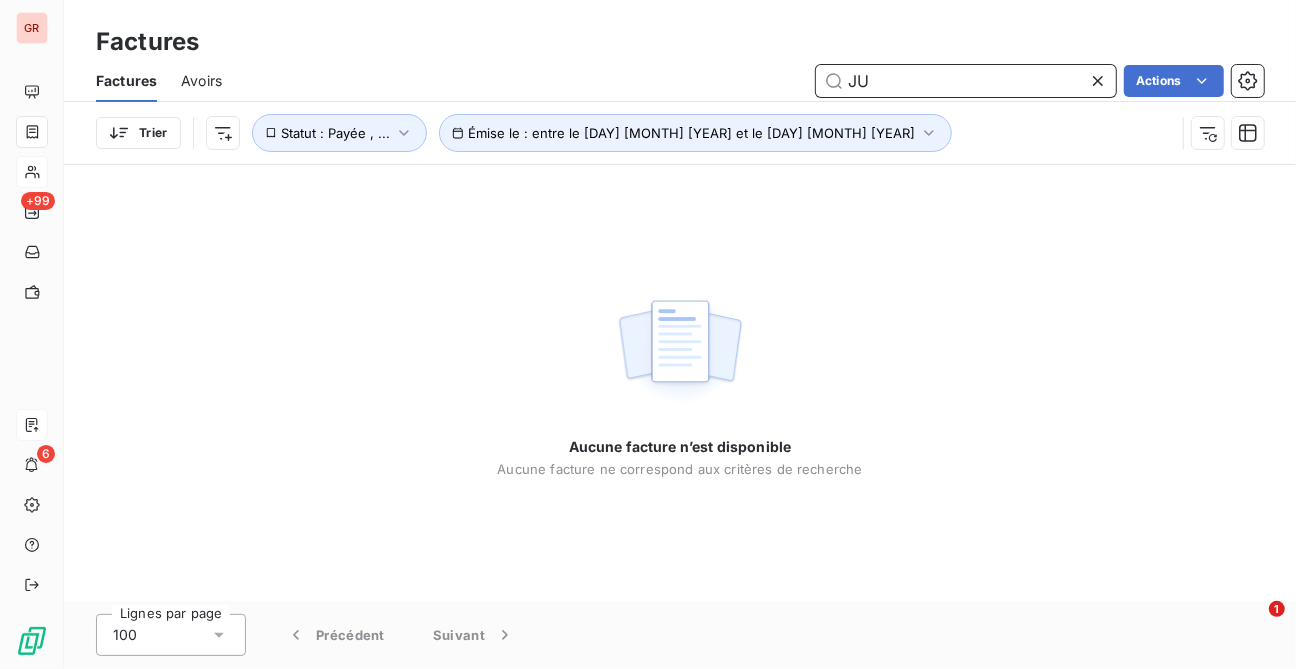 type on "J" 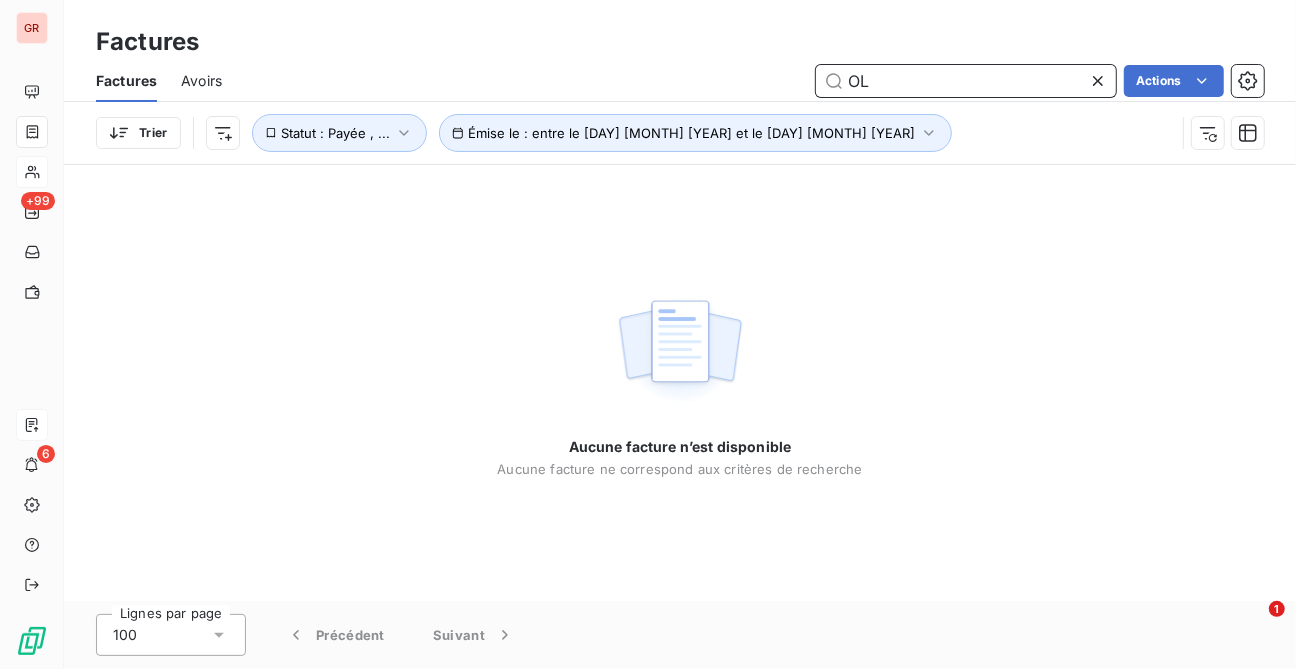 type on "O" 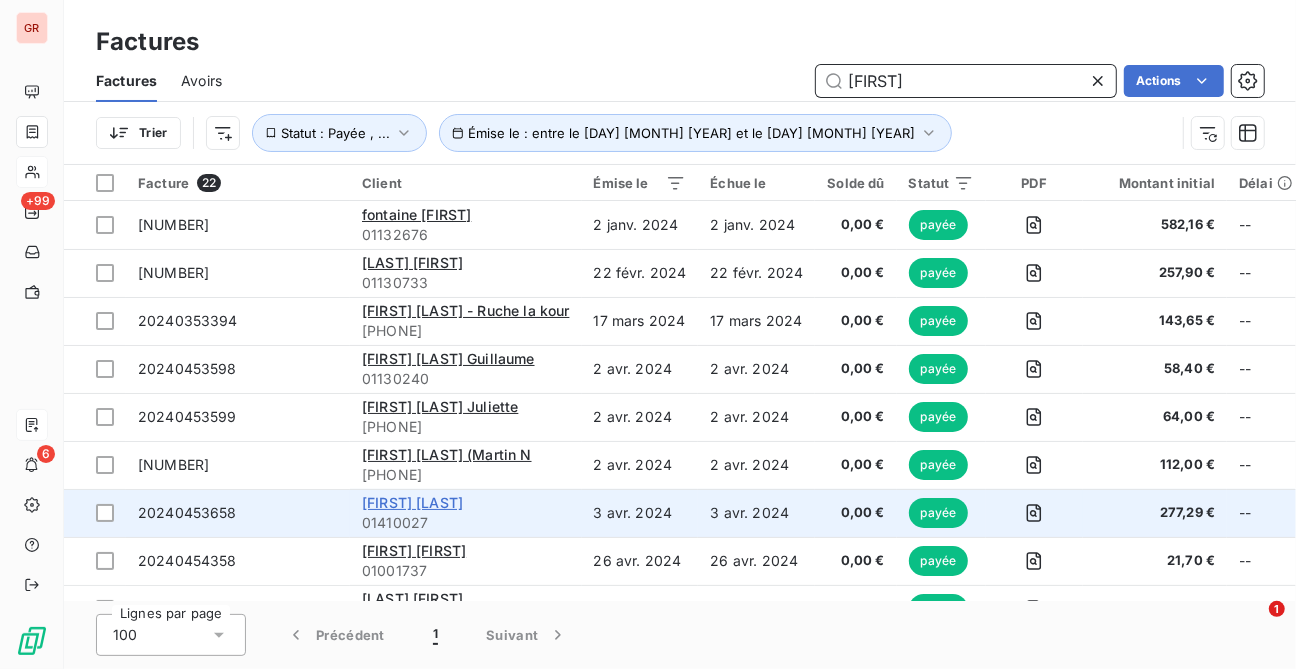 type on "[FIRST]" 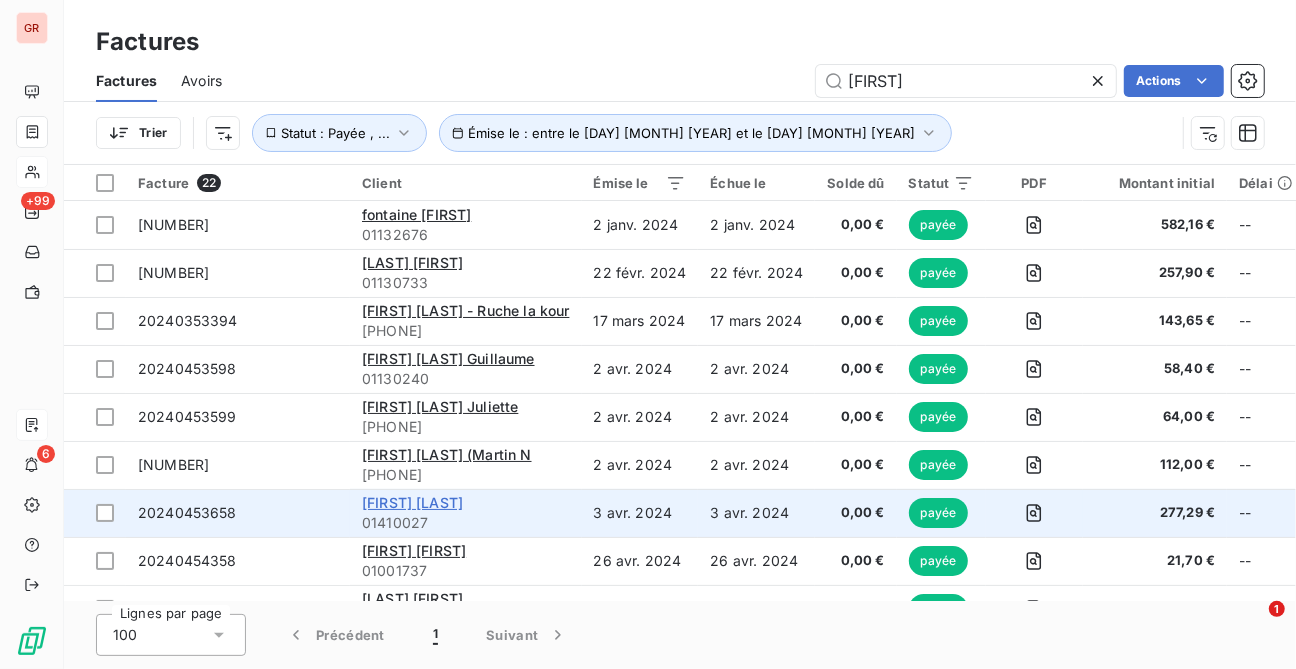 click on "[FIRST] [LAST]" at bounding box center (412, 502) 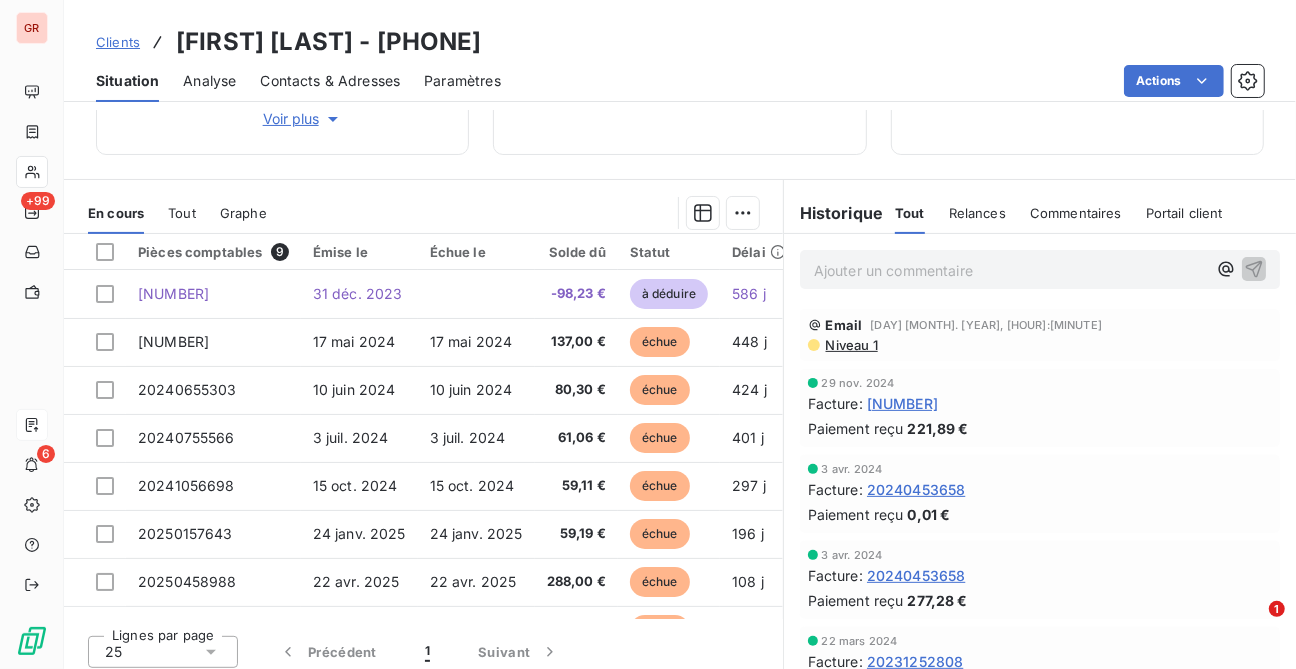 scroll, scrollTop: 322, scrollLeft: 0, axis: vertical 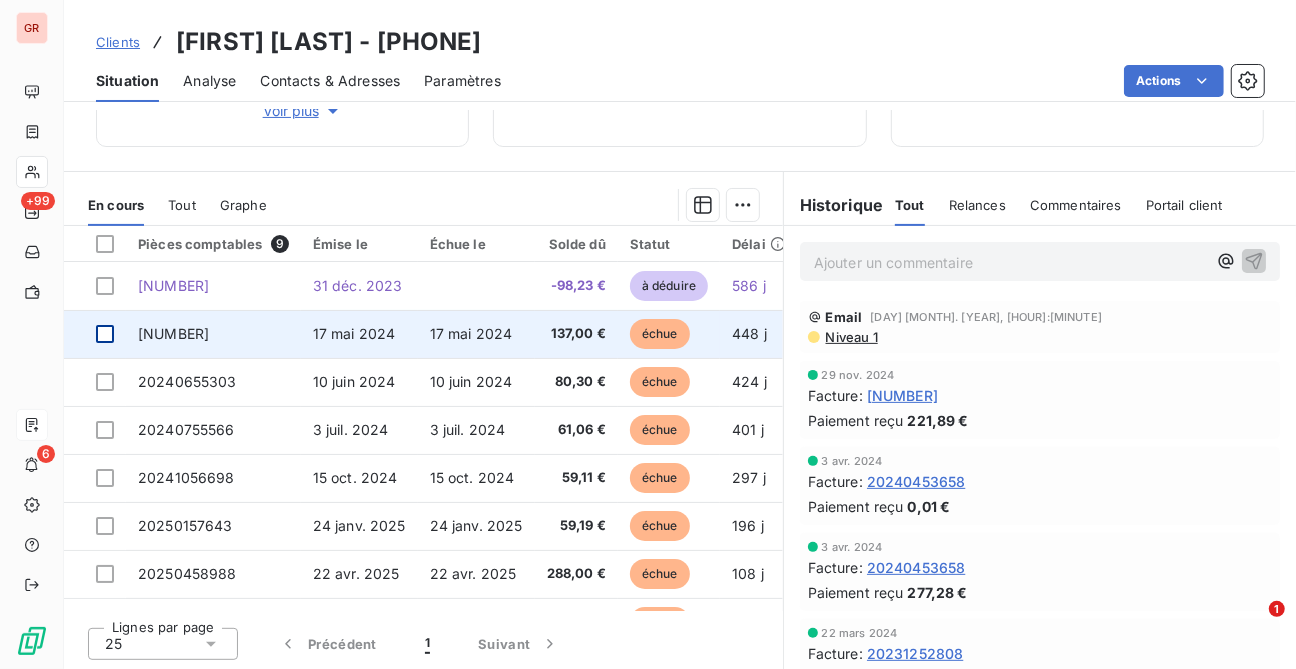 click at bounding box center [105, 334] 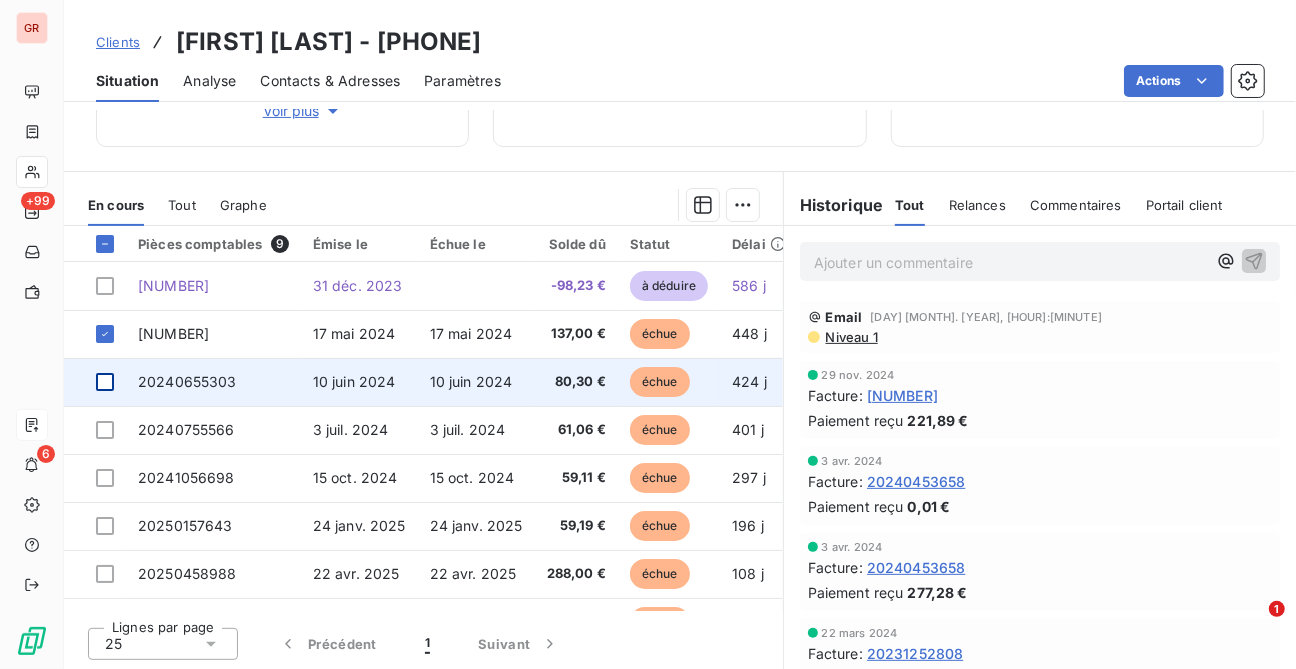 click at bounding box center (105, 382) 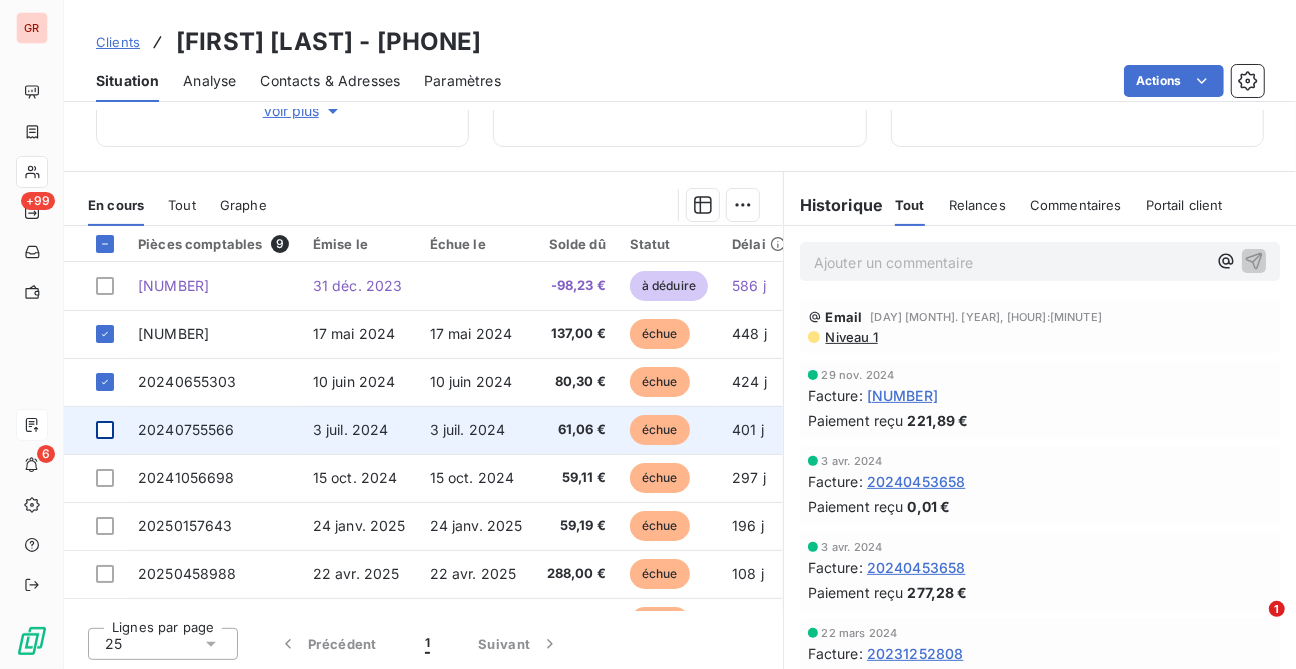 click at bounding box center [105, 430] 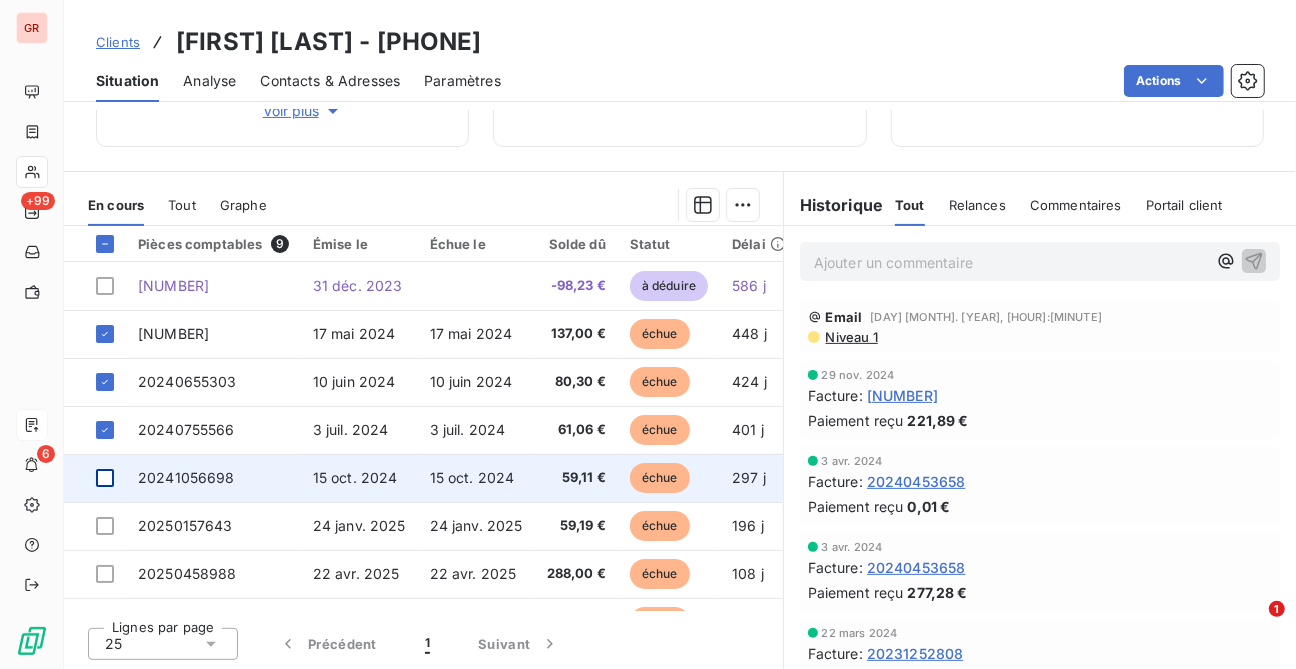 click at bounding box center (105, 478) 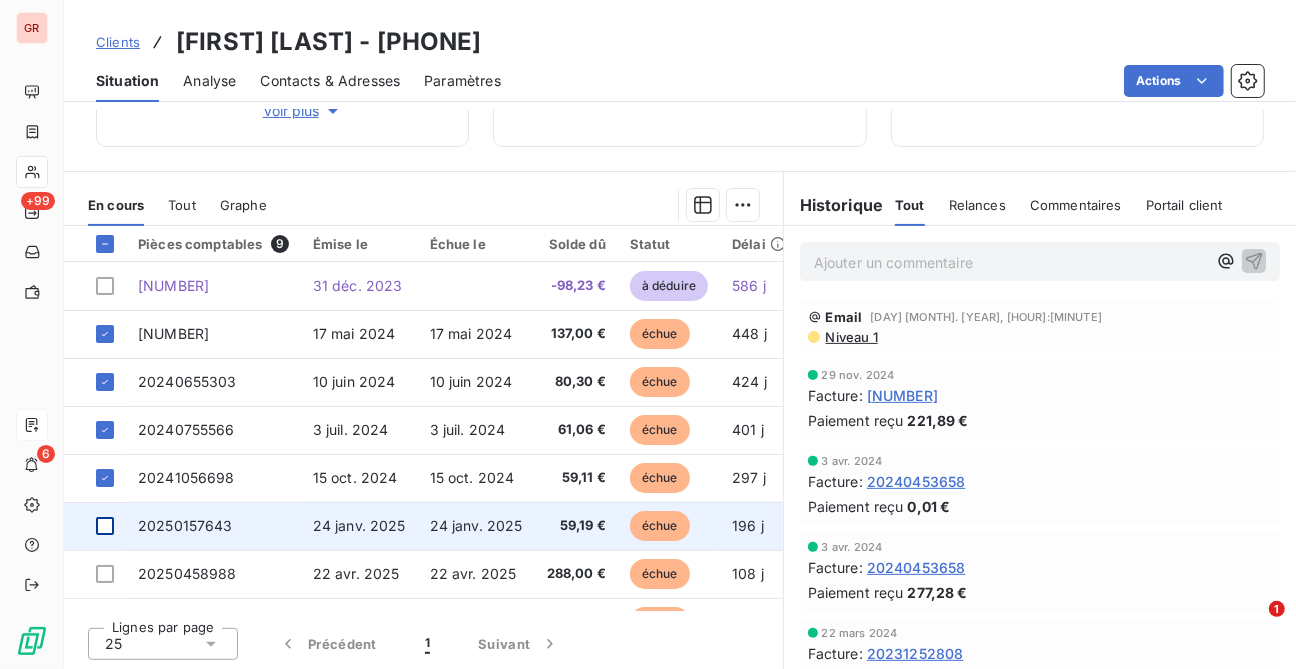 click at bounding box center [105, 526] 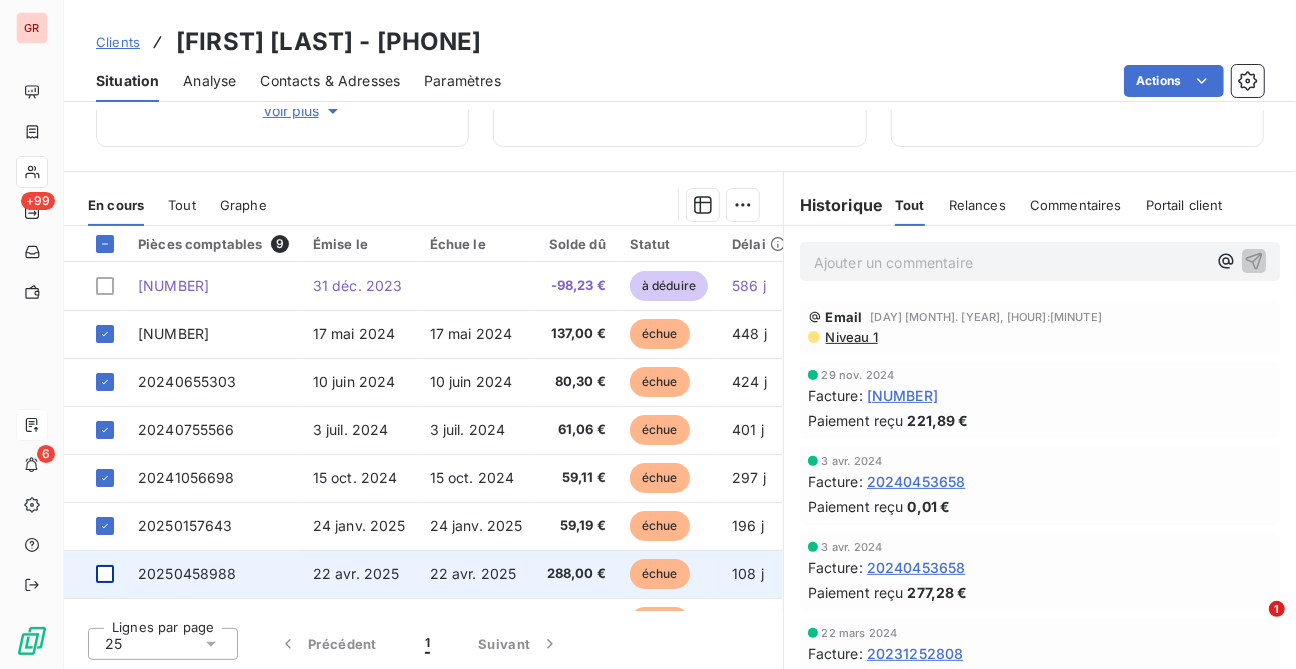 click at bounding box center (105, 574) 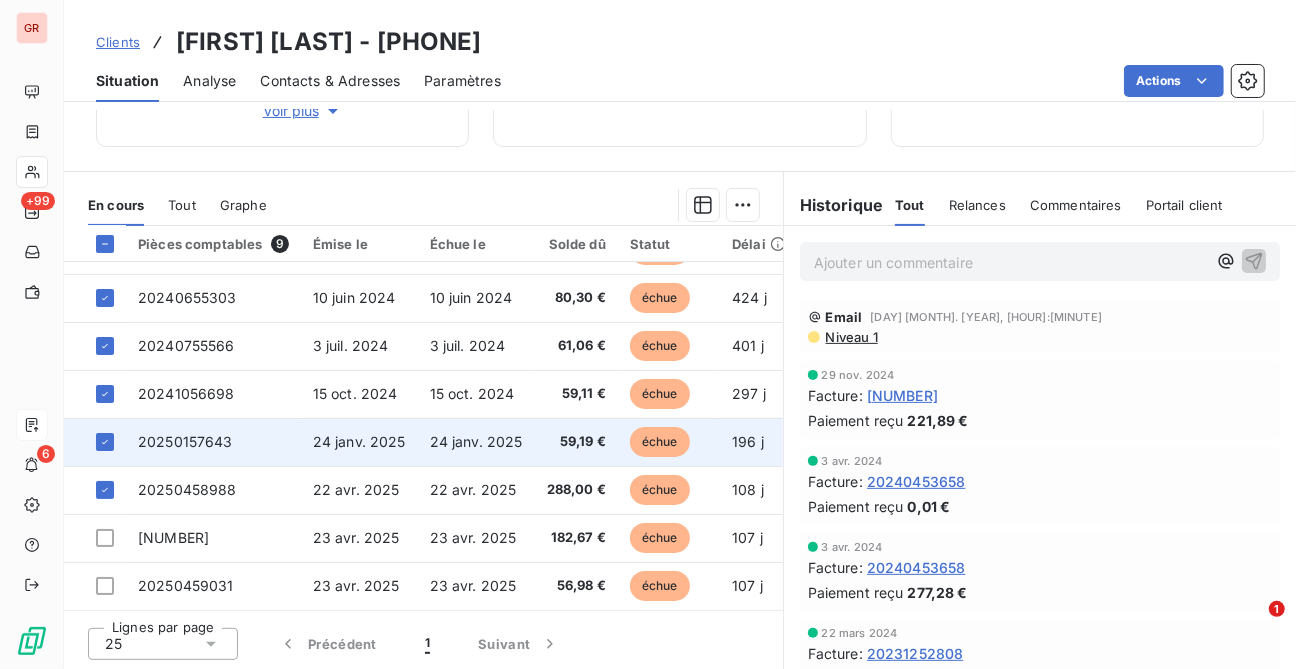 scroll, scrollTop: 90, scrollLeft: 0, axis: vertical 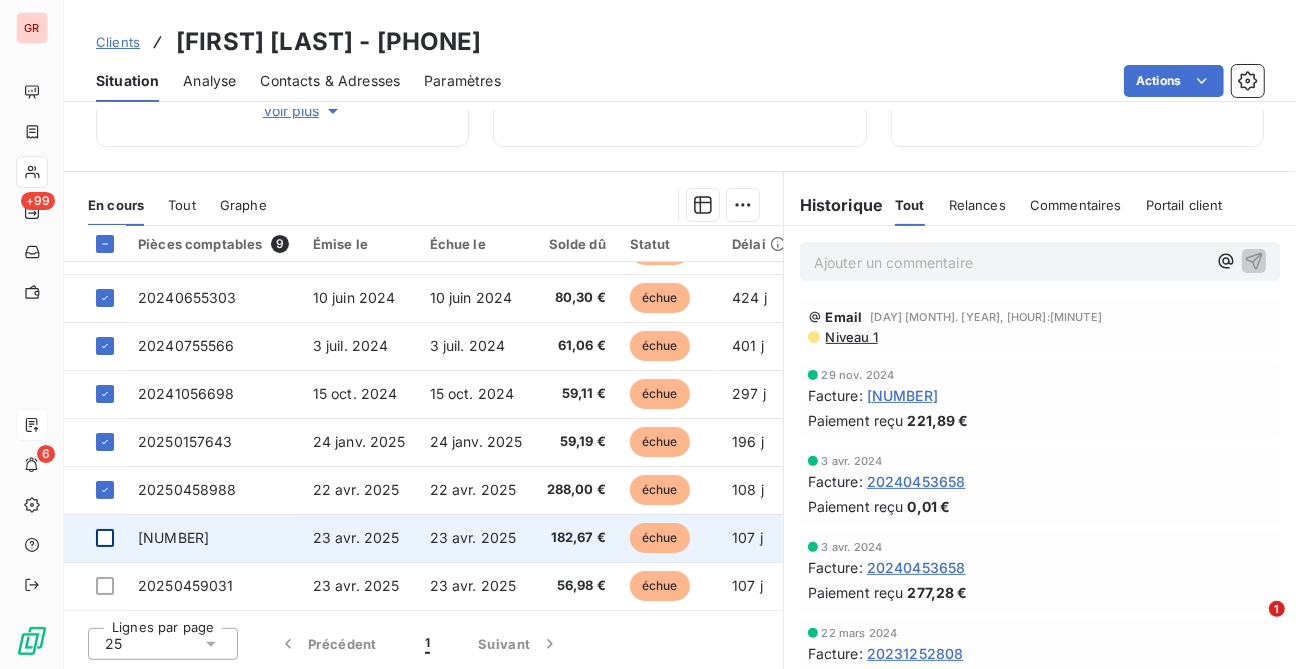 click at bounding box center [105, 538] 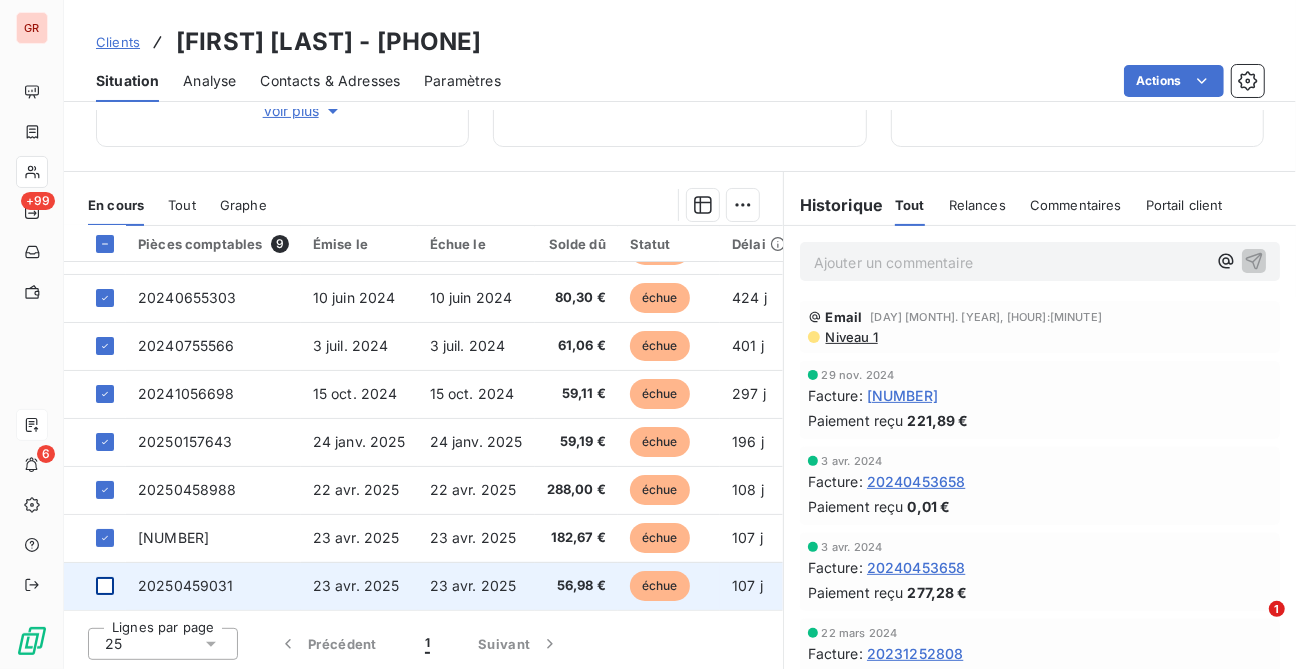 click at bounding box center [105, 586] 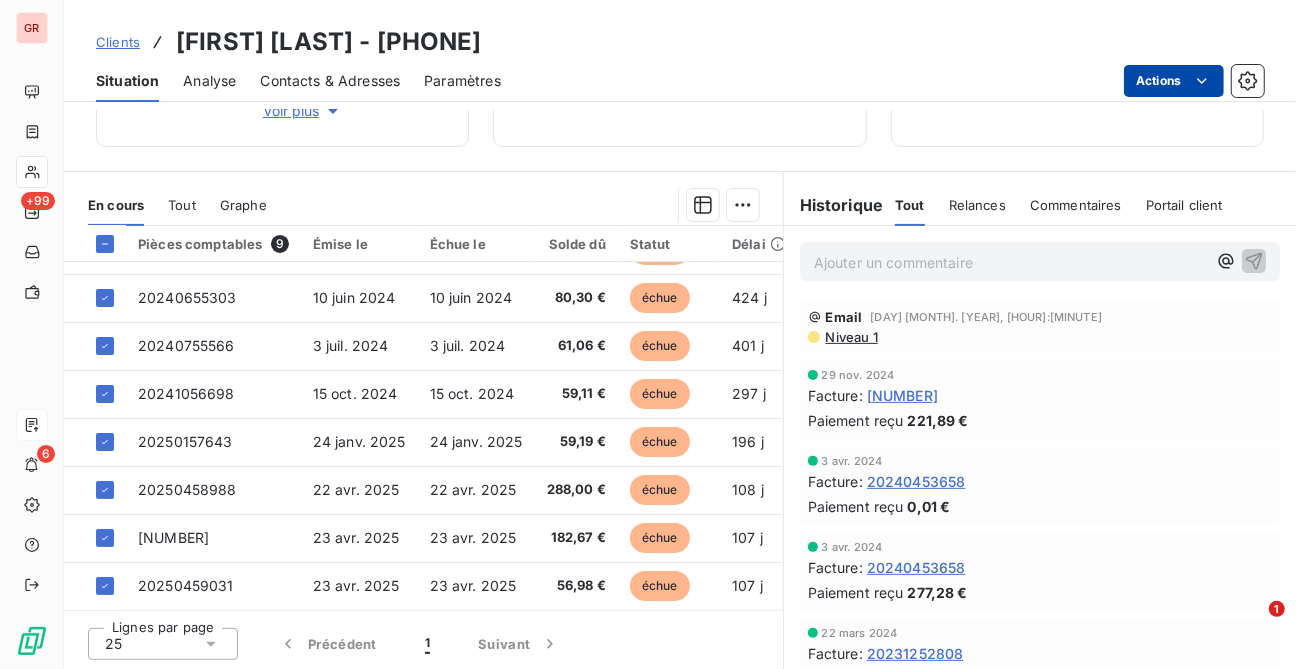 click on "GR +99 6 Clients [FIRST] [LAST] - 01410027 Situation Analyse Contacts & Adresses Paramètres Actions Informations client Propriétés Client ADHERENTS 2025 ADHERENTS 2024 Code Gescom 001740 Voir plus Encours client 826,08 € 0 Échu 924,31 € Non-échu 0,00 € Avoirs non associés -98,23 € Relance Plan de relance Relance en attente Prochaine relance prévue depuis le 7 août 2025 Niveau 1 Relancer En cours Tout Graphe Pièces comptables 9 Émise le Échue le Solde dû Statut Délai Retard 20231253750 31 déc. 2023 -98,23 € à déduire 586 j 20240555004 17 mai 2024 17 mai 2024 137,00 € échue 448 j +448 j 20240655303 10 juin 2024 10 juin 2024 80,30 € échue 424 j +424 j 20240755566 3 juil. 2024 3 juil. 2024 61,06 € échue 401 j +401 j 20241056698 15 oct. 2024 15 oct. 2024 59,11 € échue 297 j +297 j 20250157643 24 janv. 2025 24 janv. 2025 59,19 € échue 196 j +196 j 20250458988 22 avr. 2025 22 avr. 2025 288,00 € échue 108 j +108 j 20250458992 23 avr. 2025" at bounding box center [648, 334] 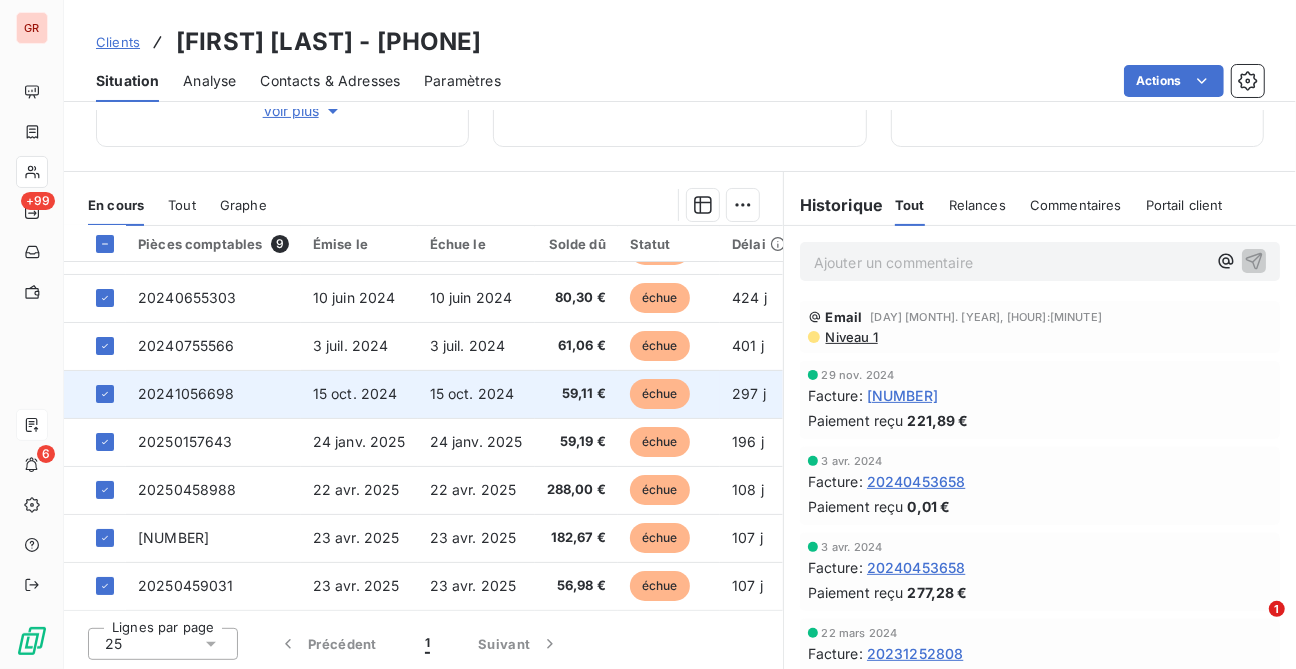 scroll, scrollTop: 322, scrollLeft: 0, axis: vertical 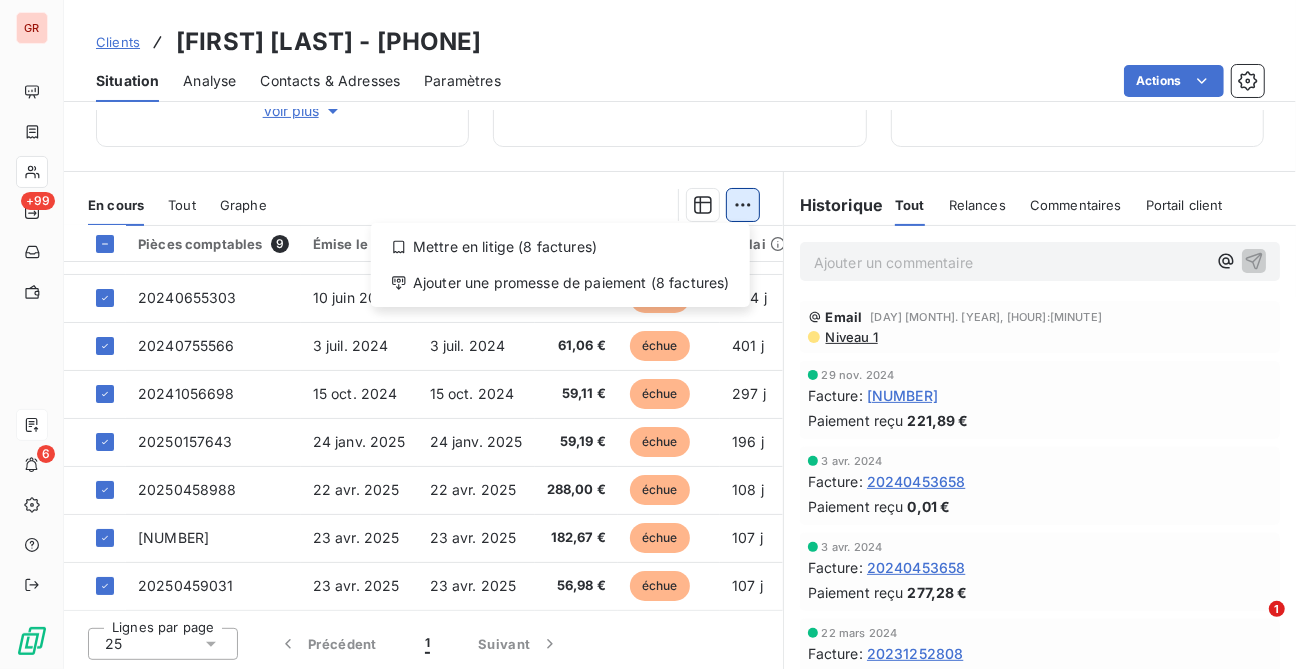 click on "GR +99 6 Clients [FIRST] [LAST] - 01410027 Situation Analyse Contacts & Adresses Paramètres Actions Informations client Propriétés Client ADHERENTS 2025 ADHERENTS 2024 Code Gescom 001740 Voir plus Encours client 826,08 € 0 Échu 924,31 € Non-échu 0,00 € Avoirs non associés -98,23 € Relance Plan de relance Relance en attente Prochaine relance prévue depuis le 7 août 2025 Niveau 1 Relancer En cours Tout Graphe Mettre en litige (8 factures) Ajouter une promesse de paiement (8 factures) Pièces comptables 9 Émise le Échue le Solde dû Statut Délai Retard 20231253750 31 déc. 2023 -98,23 € à déduire 586 j 20240555004 17 mai 2024 17 mai 2024 137,00 € échue 448 j +448 j 20240655303 10 juin 2024 10 juin 2024 80,30 € échue 424 j +424 j 20240755566 3 juil. 2024 3 juil. 2024 61,06 € échue 401 j +401 j 20241056698 15 oct. 2024 15 oct. 2024 59,11 € échue 297 j +297 j 20250157643 24 janv. 2025 24 janv. 2025 59,19 € échue 196 j +196 j 20250458988 22 avr. 2025 22 avr. 2025 288,00 € échue 108 j +108 j 20250458992 23 avr. 2025" at bounding box center [648, 334] 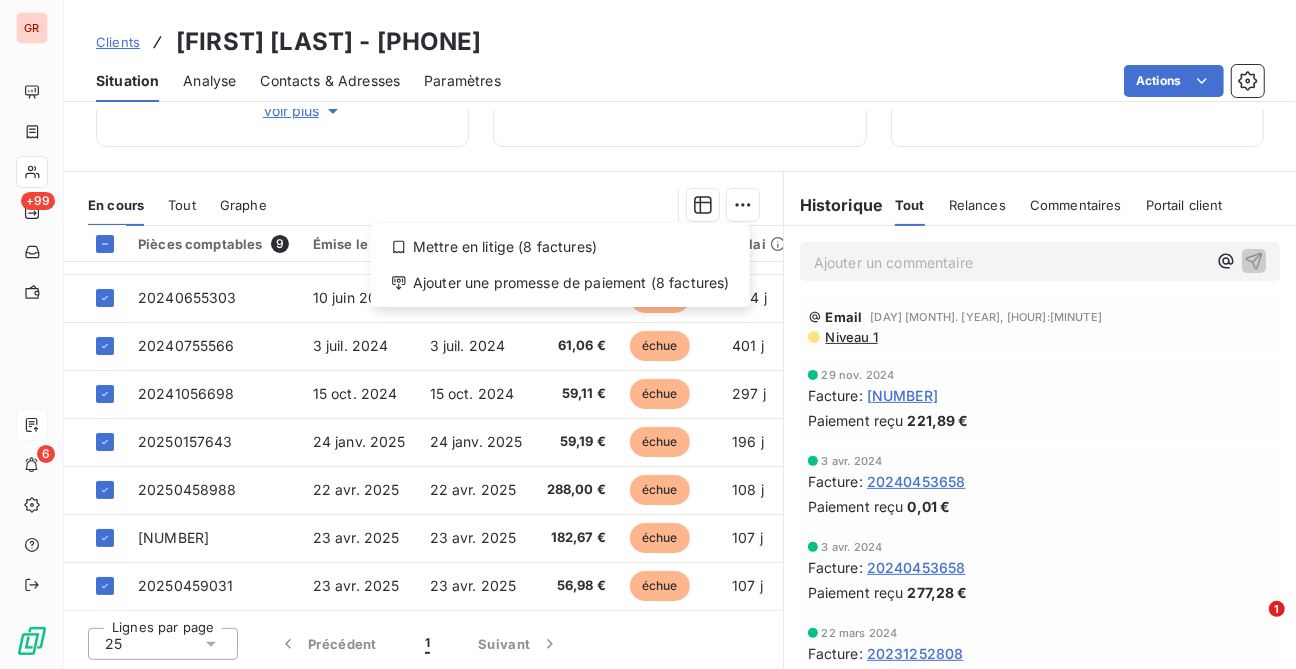 click on "GR +99 6 Clients [FIRST] [LAST] - 01410027 Situation Analyse Contacts & Adresses Paramètres Actions Informations client Propriétés Client ADHERENTS 2025 ADHERENTS 2024 Code Gescom 001740 Voir plus Encours client 826,08 € 0 Échu 924,31 € Non-échu 0,00 € Avoirs non associés -98,23 € Relance Plan de relance Relance en attente Prochaine relance prévue depuis le 7 août 2025 Niveau 1 Relancer En cours Tout Graphe Mettre en litige (8 factures) Ajouter une promesse de paiement (8 factures) Pièces comptables 9 Émise le Échue le Solde dû Statut Délai Retard 20231253750 31 déc. 2023 -98,23 € à déduire 586 j 20240555004 17 mai 2024 17 mai 2024 137,00 € échue 448 j +448 j 20240655303 10 juin 2024 10 juin 2024 80,30 € échue 424 j +424 j 20240755566 3 juil. 2024 3 juil. 2024 61,06 € échue 401 j +401 j 20241056698 15 oct. 2024 15 oct. 2024 59,11 € échue 297 j +297 j 20250157643 24 janv. 2025 24 janv. 2025 59,19 € échue 196 j +196 j 20250458988 22 avr. 2025 22 avr. 2025 288,00 € échue 108 j +108 j 20250458992 23 avr. 2025" at bounding box center (648, 334) 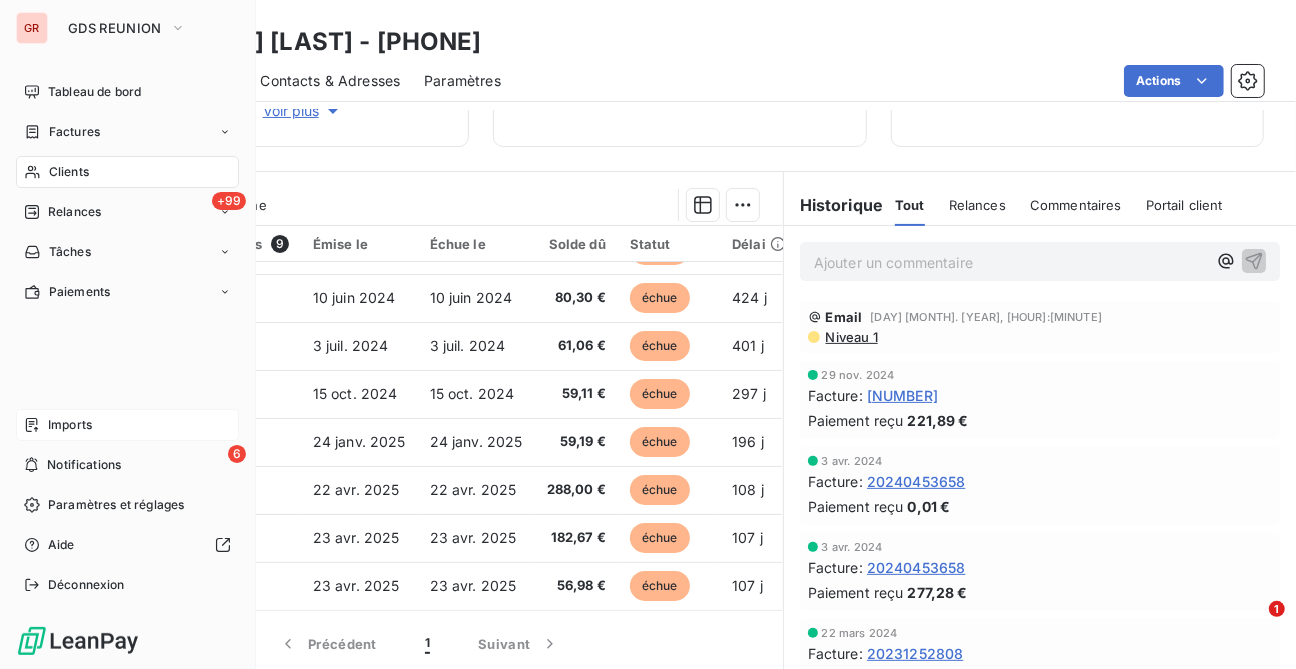 click on "Clients" at bounding box center (69, 172) 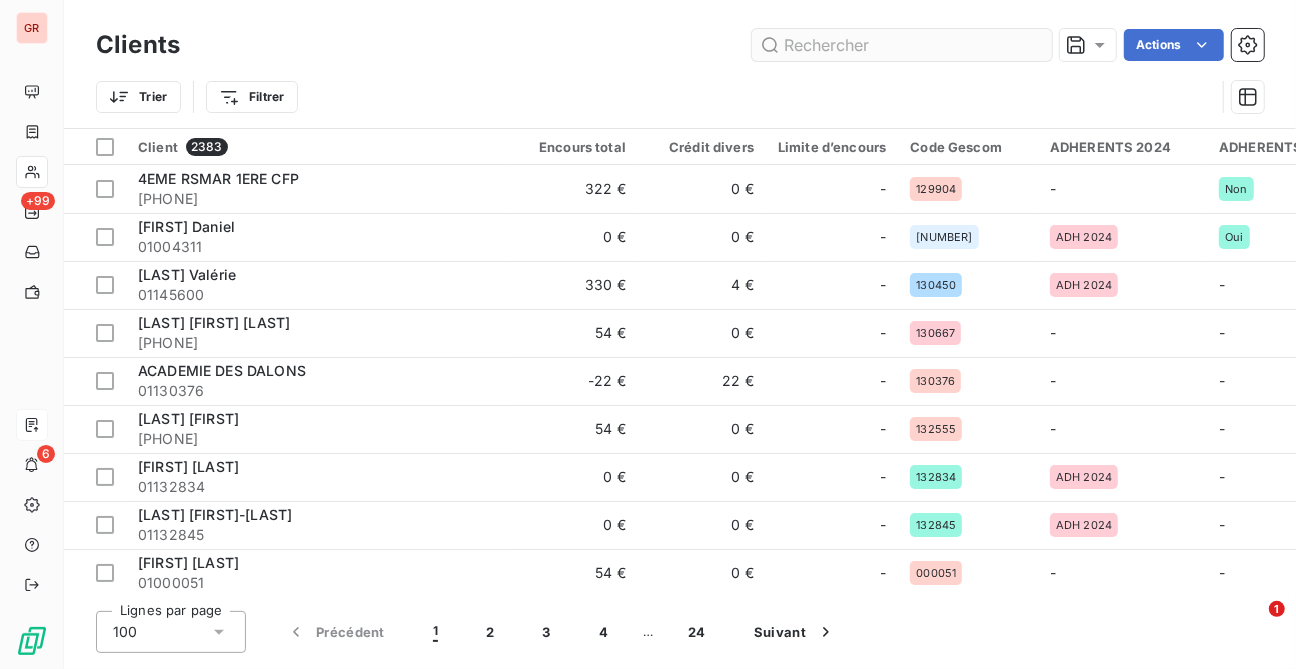 click at bounding box center [902, 45] 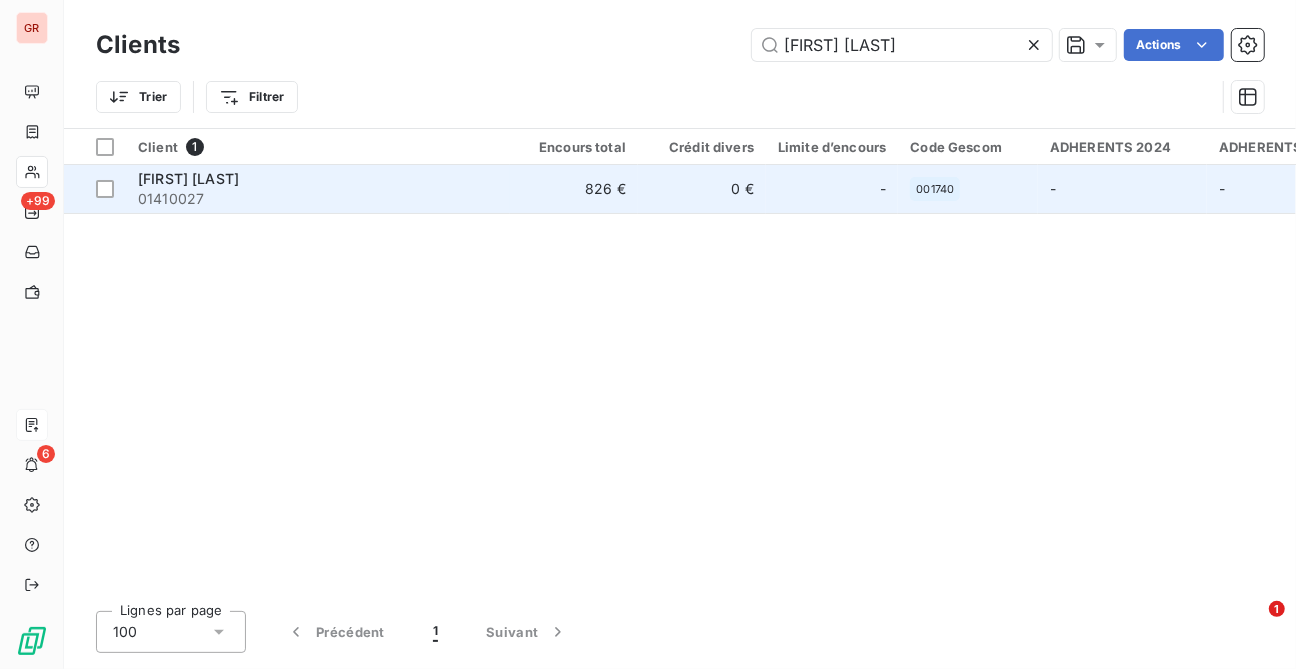 type on "[FIRST] [LAST]" 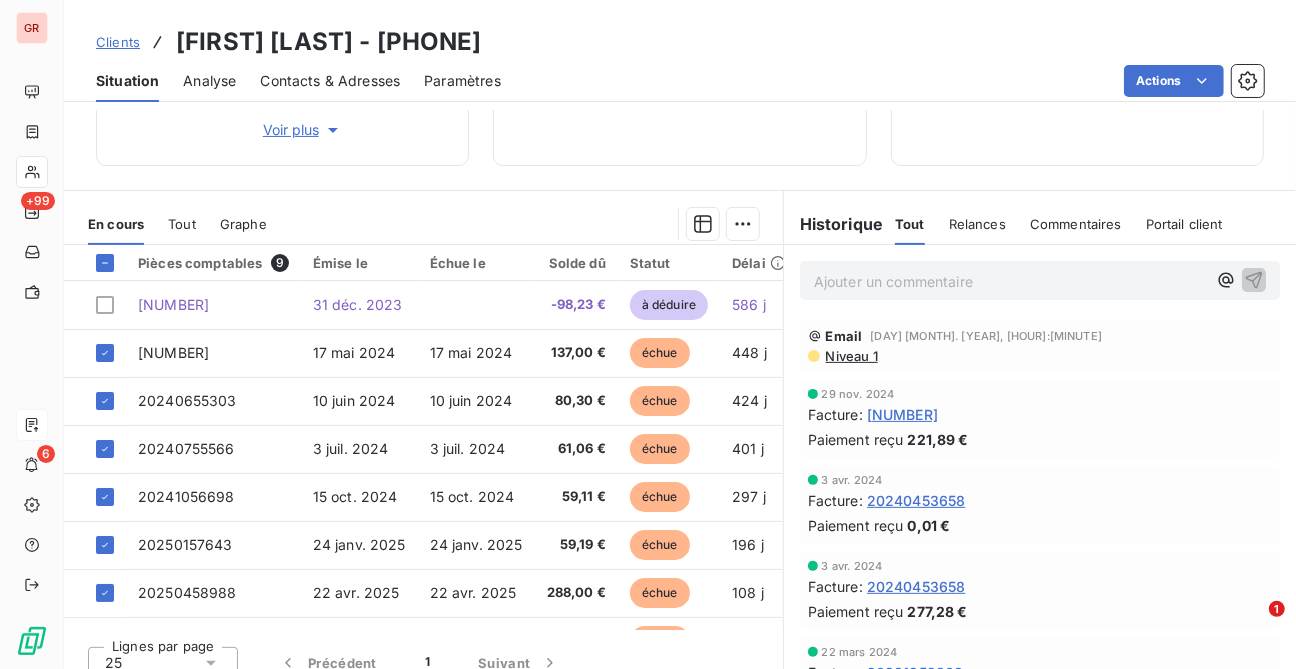 scroll, scrollTop: 322, scrollLeft: 0, axis: vertical 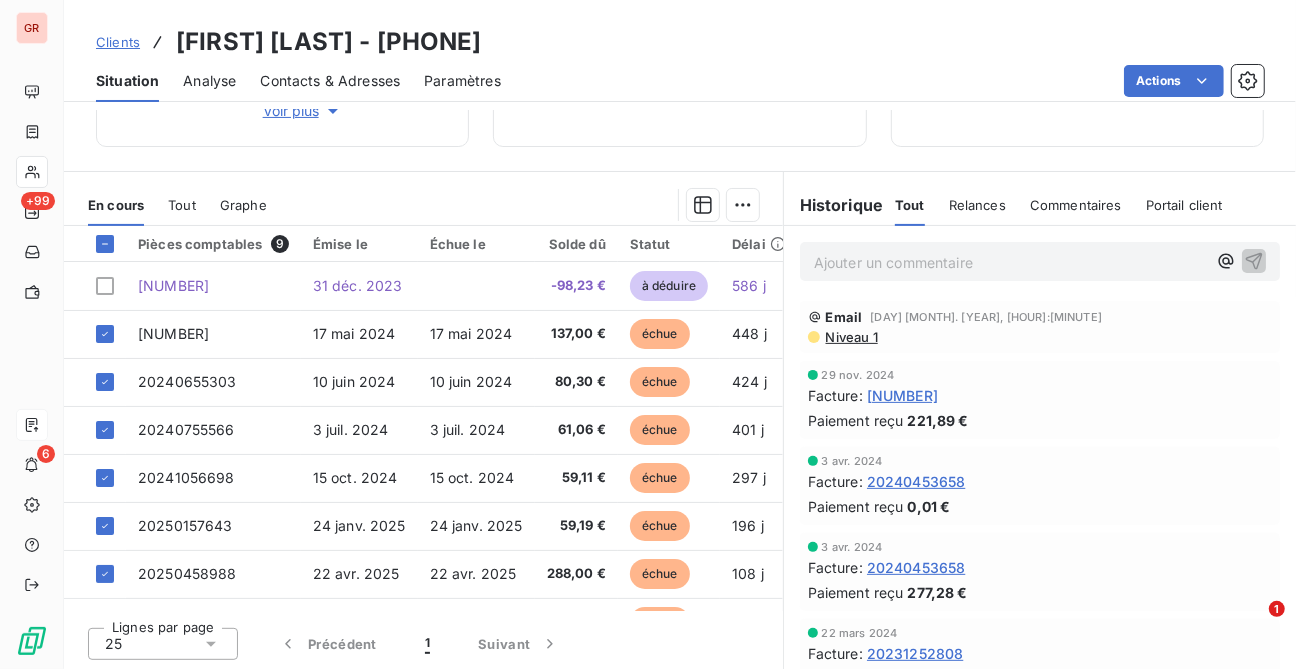 click on "Relances" at bounding box center [977, 205] 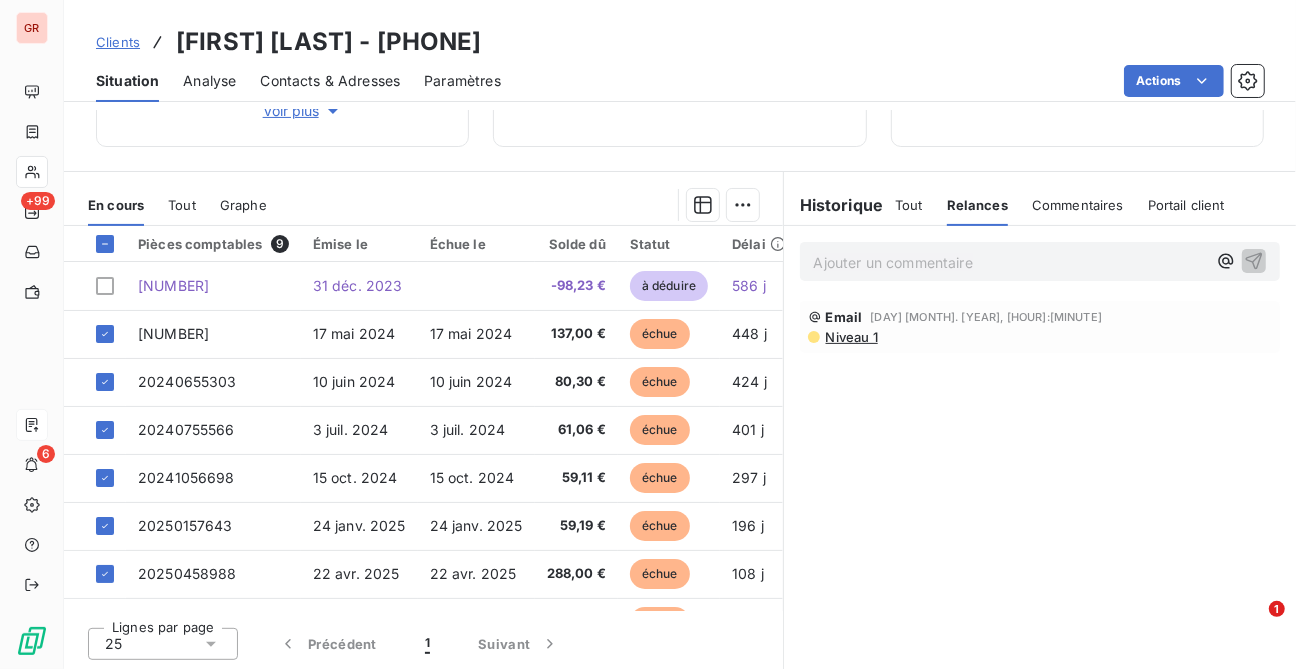 click on "Ajouter un commentaire ﻿" at bounding box center [1010, 262] 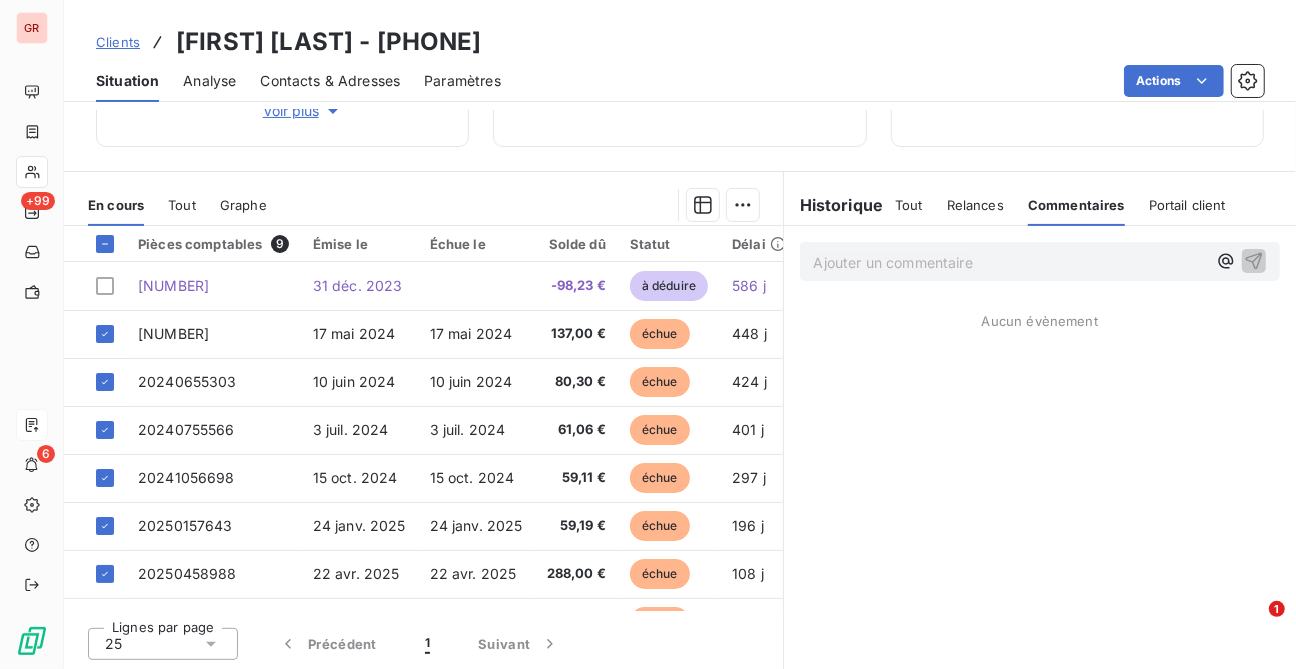click on "Ajouter un commentaire ﻿" at bounding box center [1010, 262] 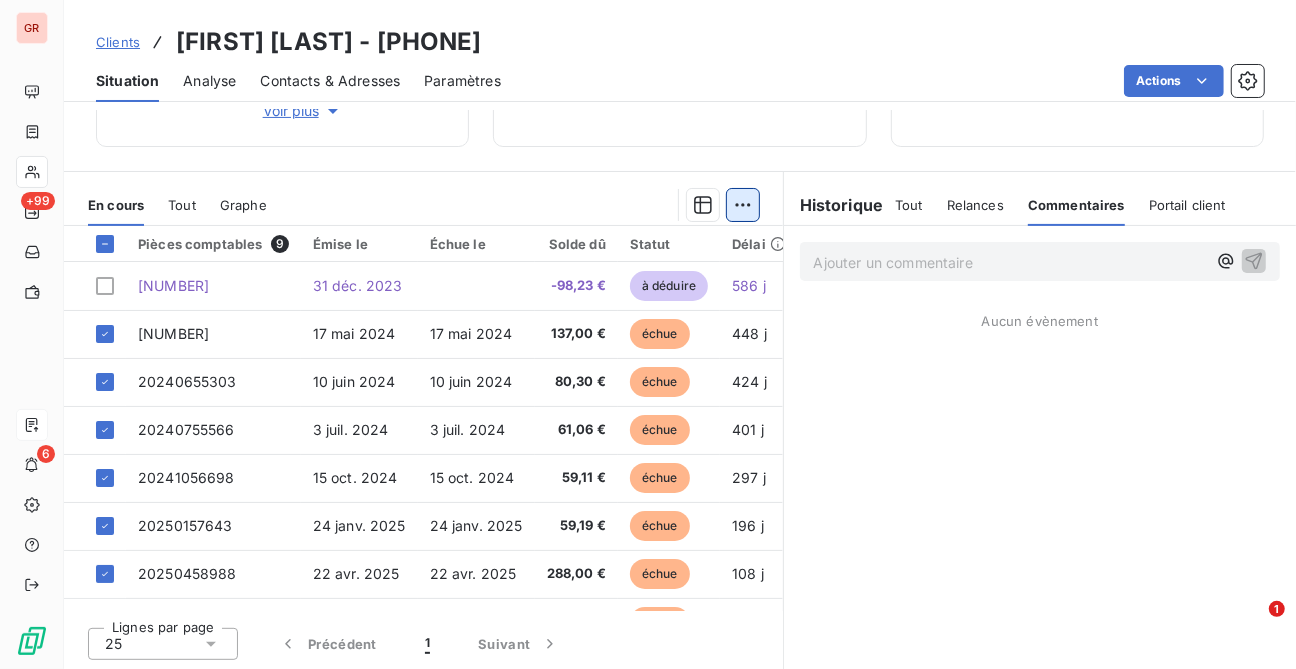 click on "GR +99 6 Clients [FIRST] [LAST] - 01410027 Situation Analyse Contacts & Adresses Paramètres Actions Informations client Propriétés Client ADHERENTS 2025 ADHERENTS 2024 Code Gescom 001740 Voir plus Encours client 826,08 € 0 Échu 924,31 € Non-échu 0,00 € Avoirs non associés -98,23 € Relance Plan de relance Relance en attente Prochaine relance prévue depuis le 7 août 2025 Niveau 1 Relancer En cours Tout Graphe Pièces comptables 9 Émise le Échue le Solde dû Statut Délai Retard 20231253750 31 déc. 2023 -98,23 € à déduire 586 j 20240555004 17 mai 2024 17 mai 2024 137,00 € échue 448 j +448 j 20240655303 10 juin 2024 10 juin 2024 80,30 € échue 424 j +424 j 20240755566 3 juil. 2024 3 juil. 2024 61,06 € échue 401 j +401 j 20241056698 15 oct. 2024 15 oct. 2024 59,11 € échue 297 j +297 j 20250157643 24 janv. 2025 24 janv. 2025 59,19 € échue 196 j +196 j 20250458988 22 avr. 2025 22 avr. 2025 288,00 € échue 108 j +108 j 20250458992 23 avr. 2025" at bounding box center (648, 334) 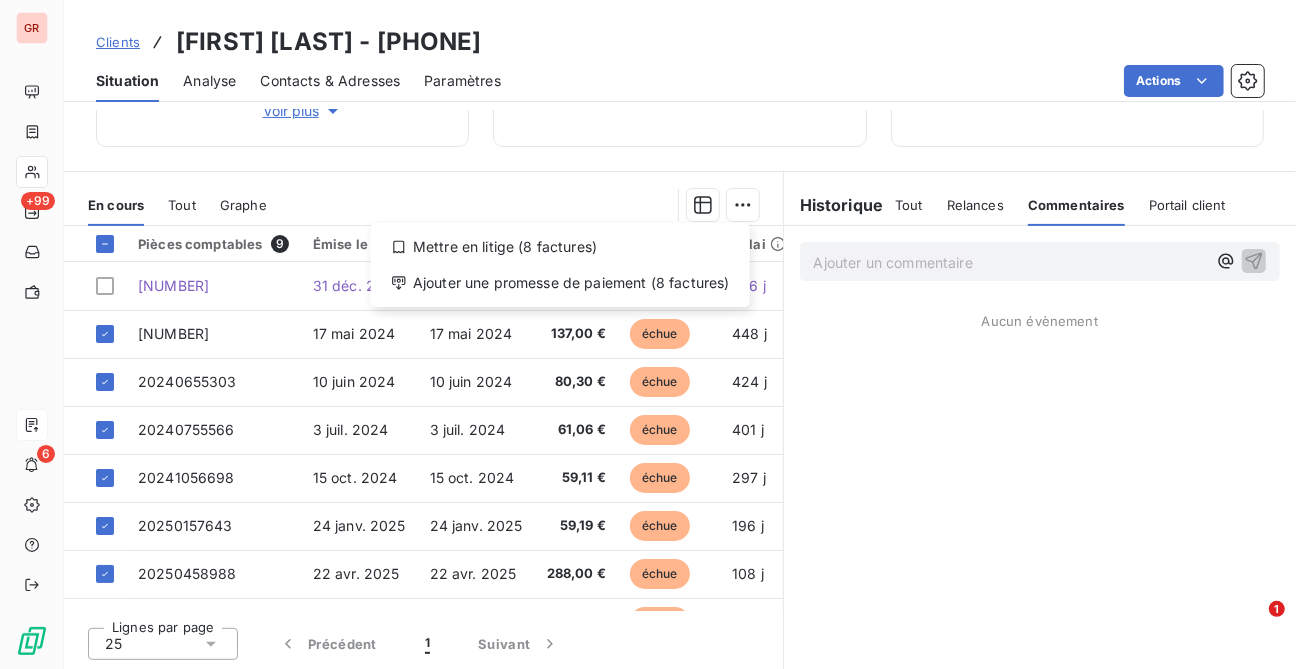 click on "GR +99 6 Clients [FIRST] [LAST] - 01410027 Situation Analyse Contacts & Adresses Paramètres Actions Informations client Propriétés Client ADHERENTS 2025 ADHERENTS 2024 Code Gescom 001740 Voir plus Encours client 826,08 € 0 Échu 924,31 € Non-échu 0,00 € Avoirs non associés -98,23 € Relance Plan de relance Relance en attente Prochaine relance prévue depuis le 7 août 2025 Niveau 1 Relancer En cours Tout Graphe Mettre en litige (8 factures) Ajouter une promesse de paiement (8 factures) Pièces comptables 9 Émise le Échue le Solde dû Statut Délai Retard 20231253750 31 déc. 2023 -98,23 € à déduire 586 j 20240555004 17 mai 2024 17 mai 2024 137,00 € échue 448 j +448 j 20240655303 10 juin 2024 10 juin 2024 80,30 € échue 424 j +424 j 20240755566 3 juil. 2024 3 juil. 2024 61,06 € échue 401 j +401 j 20241056698 15 oct. 2024 15 oct. 2024 59,11 € échue 297 j +297 j 20250157643 24 janv. 2025 24 janv. 2025 59,19 € échue 196 j +196 j 20250458988 22 avr. 2025 22 avr. 2025 288,00 € échue 108 j +108 j 20250458992 23 avr. 2025" at bounding box center [648, 334] 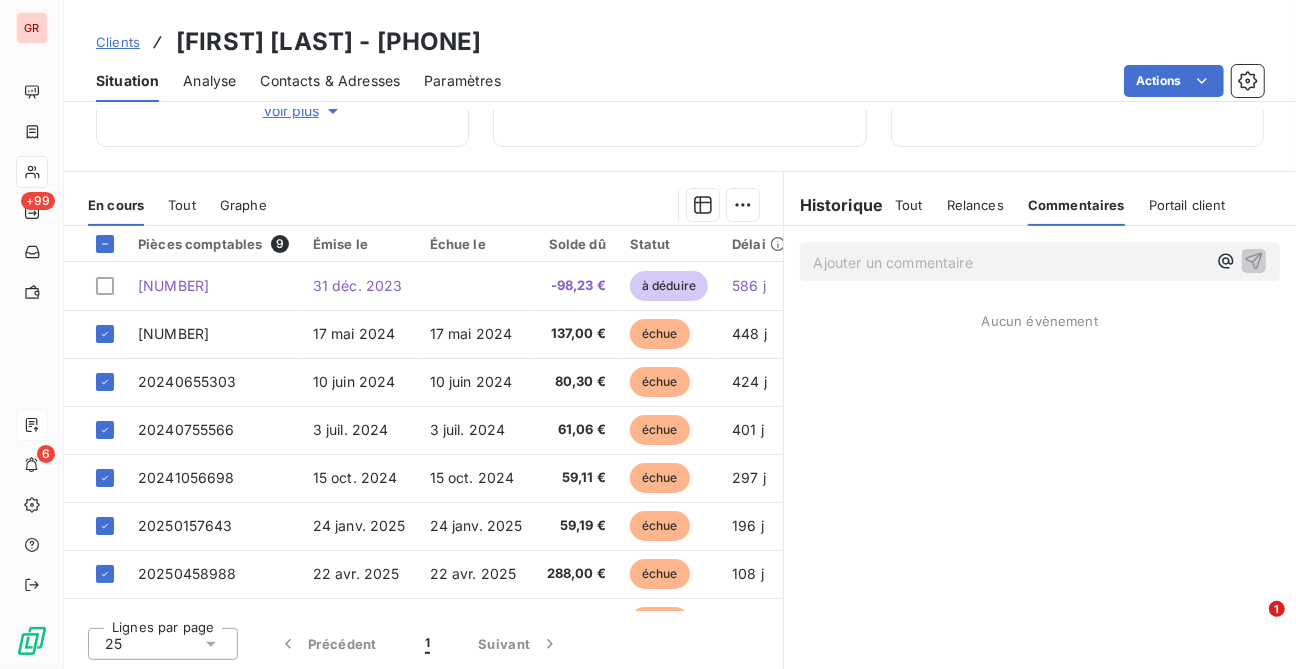 click on "Portail client" at bounding box center (1187, 205) 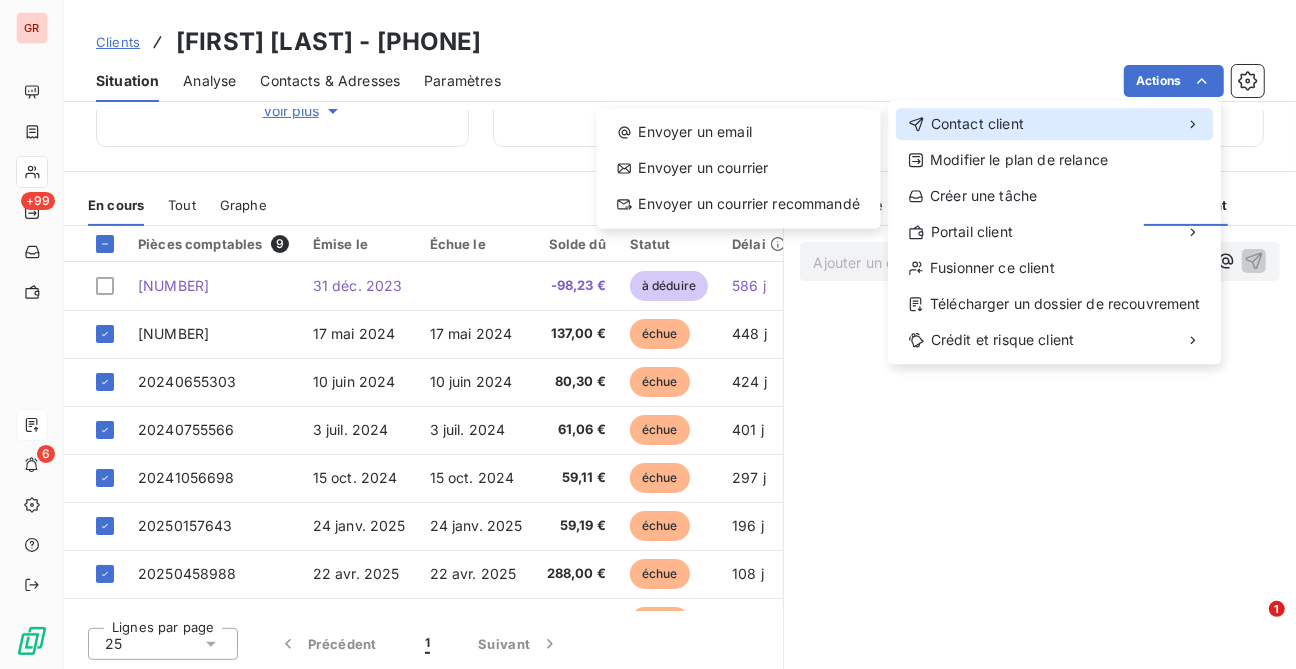 click 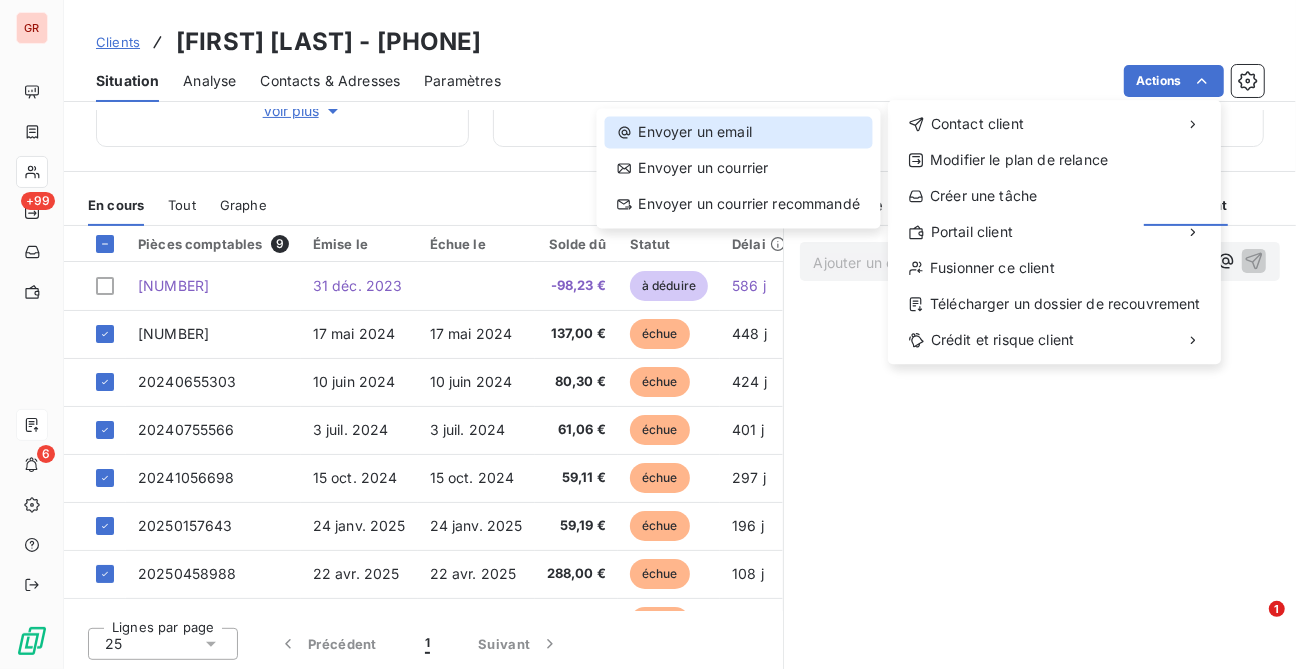 click on "Envoyer un email" at bounding box center [739, 132] 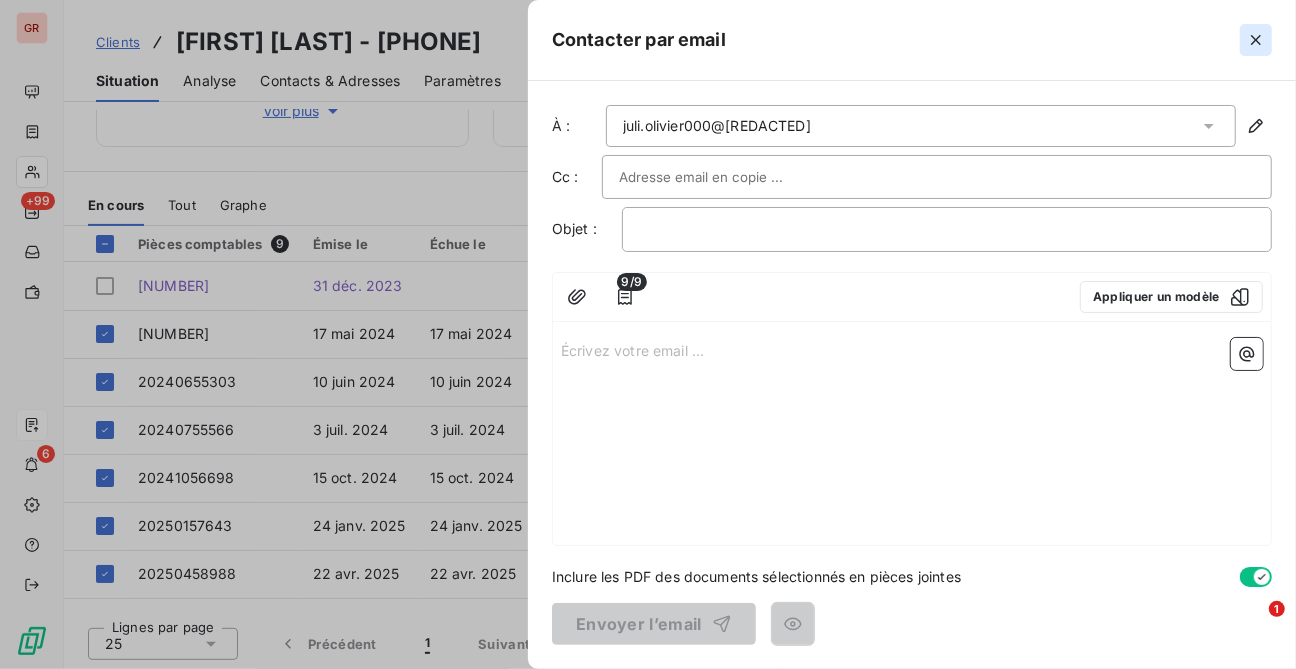 click 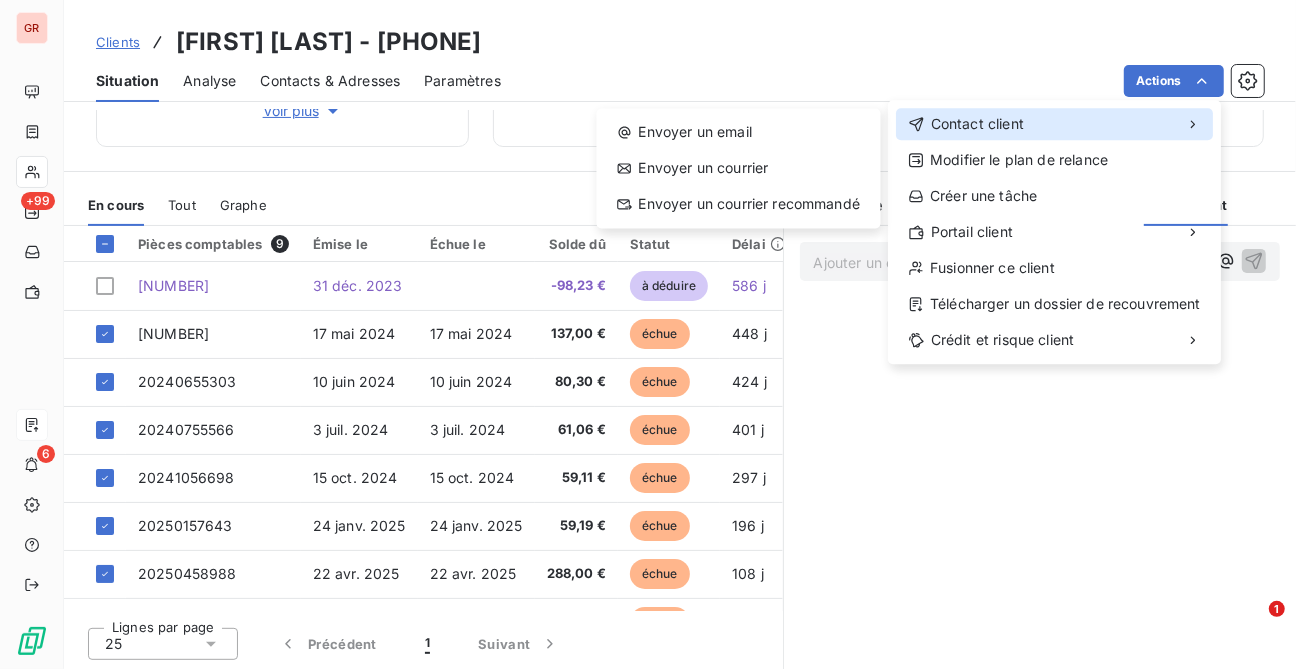 click on "Contact client" at bounding box center (977, 124) 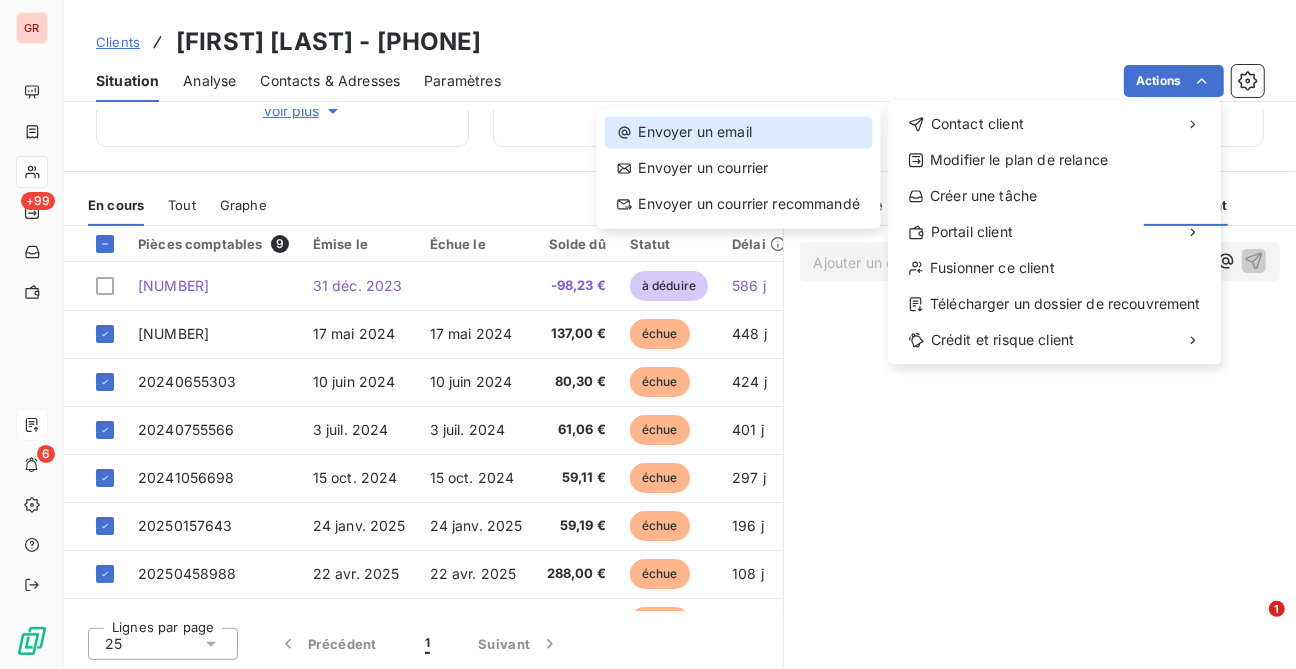 click on "Envoyer un email" at bounding box center (739, 132) 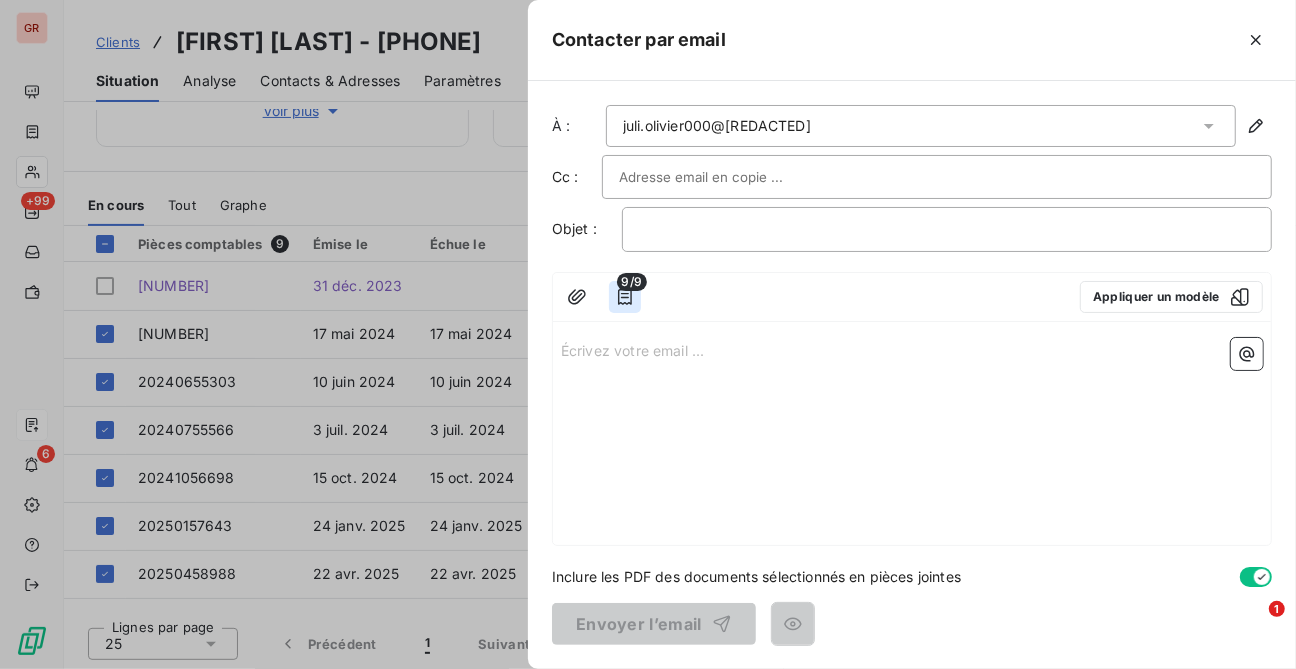 click 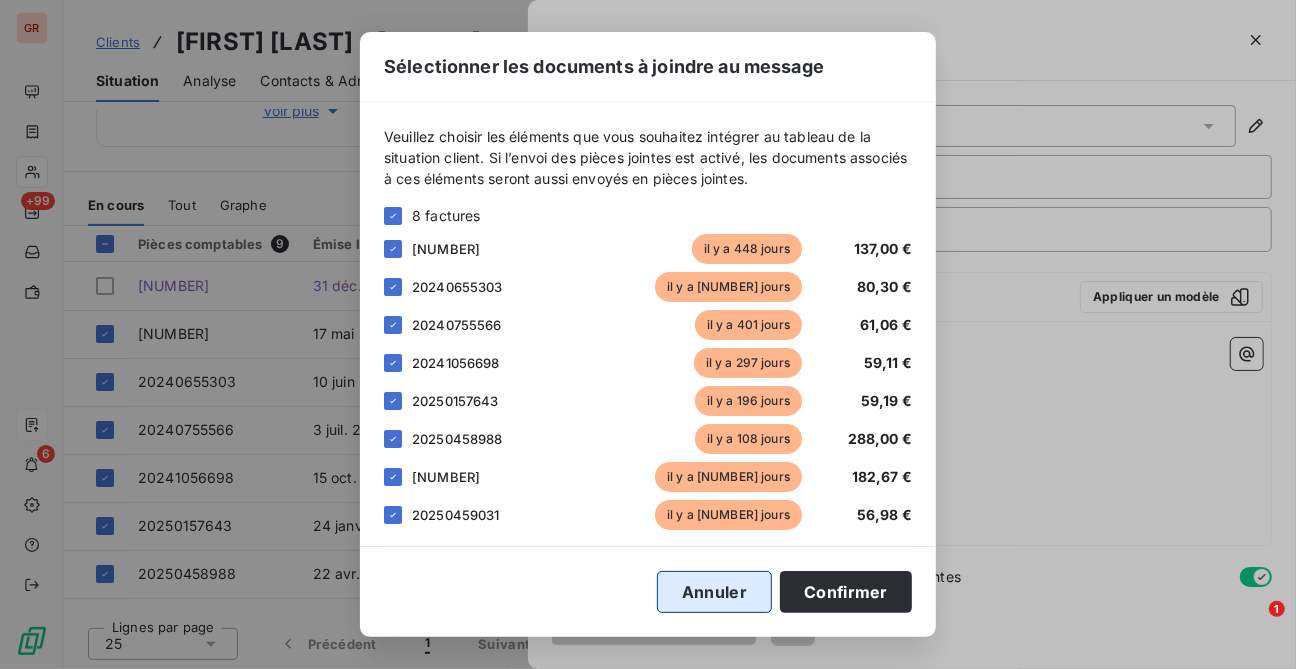 click on "Annuler" at bounding box center (714, 592) 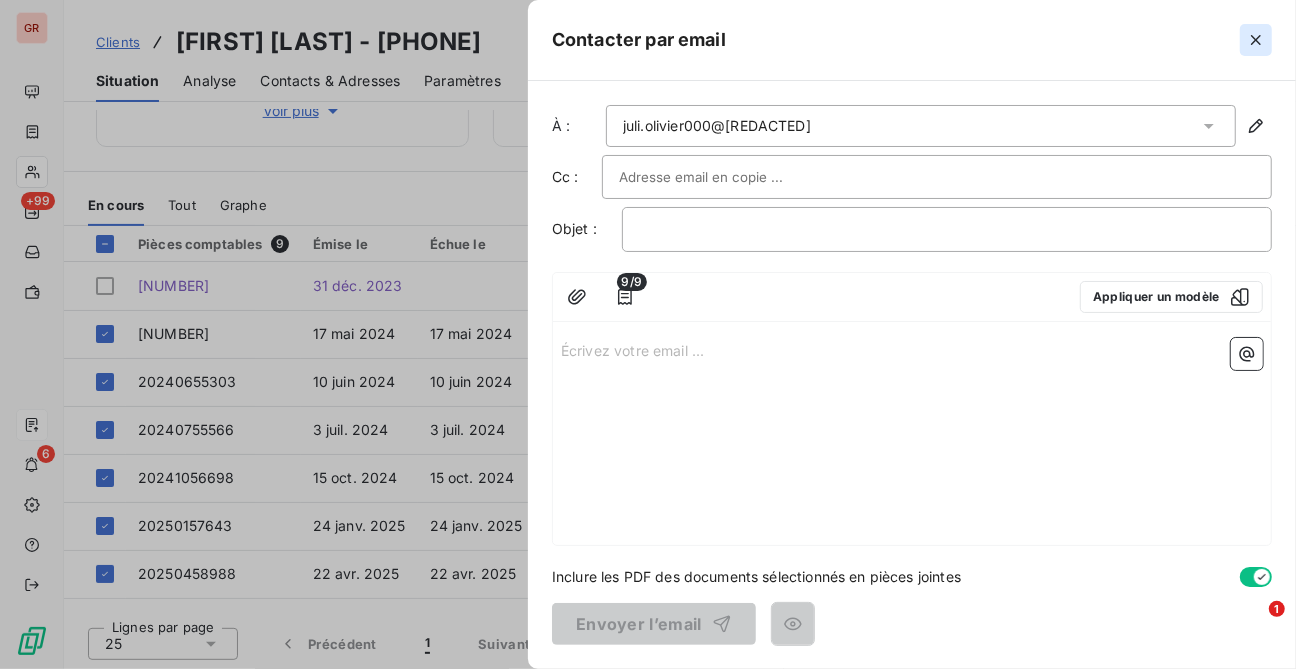 click 